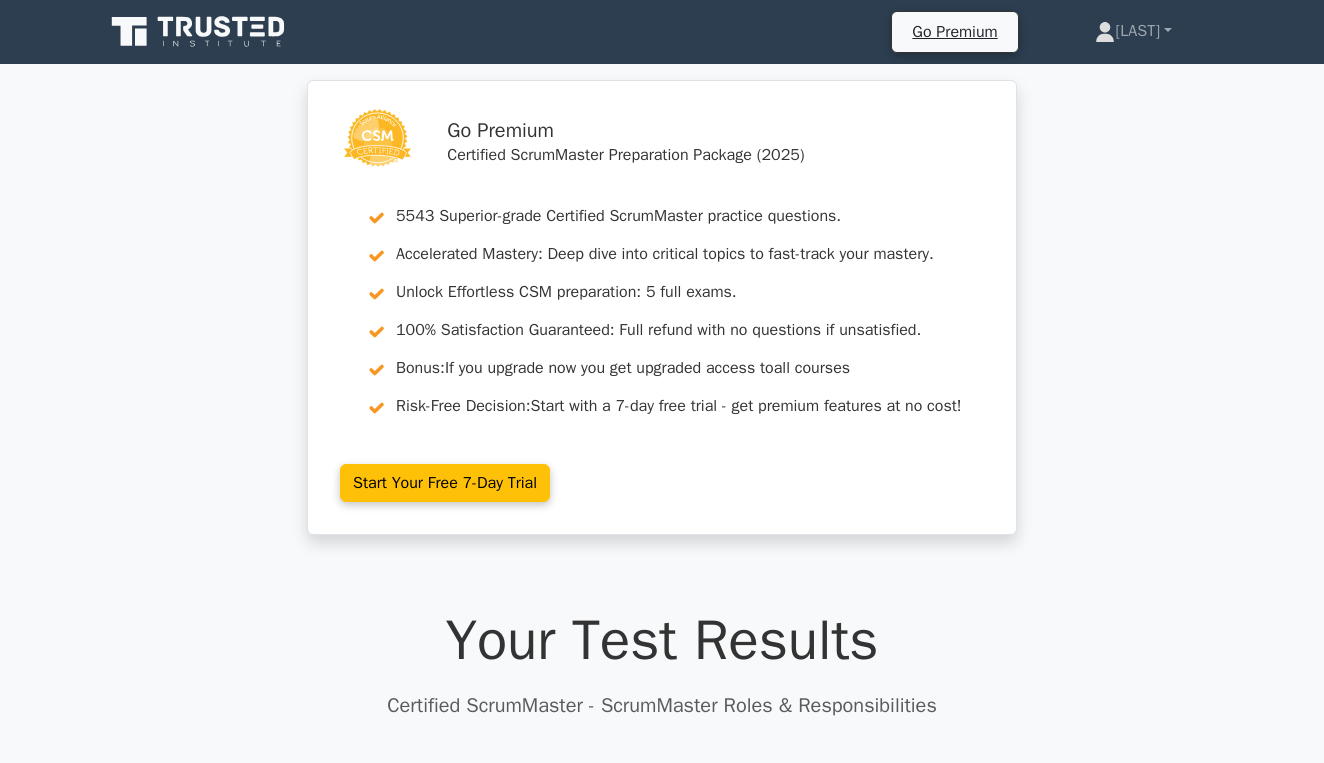 scroll, scrollTop: -1, scrollLeft: 0, axis: vertical 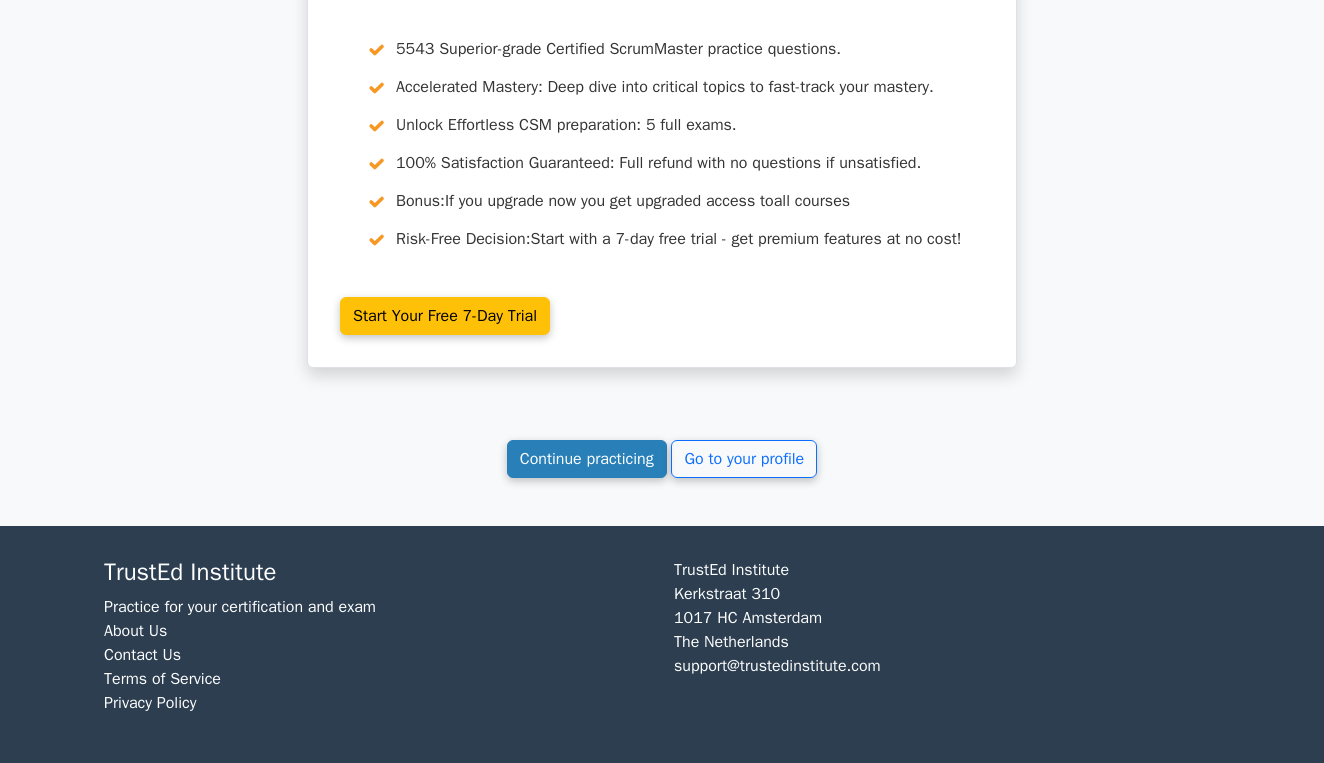 click on "Continue practicing" at bounding box center [587, 459] 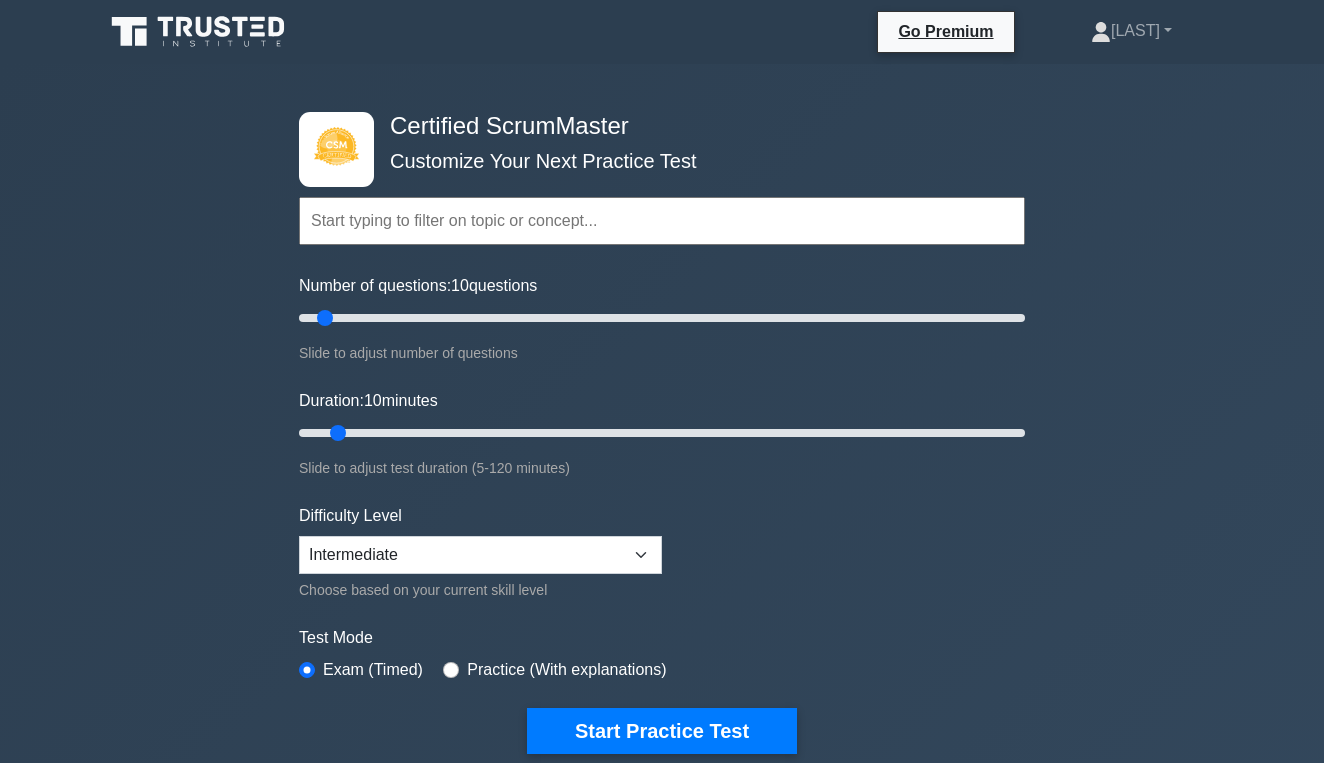 scroll, scrollTop: 109, scrollLeft: 0, axis: vertical 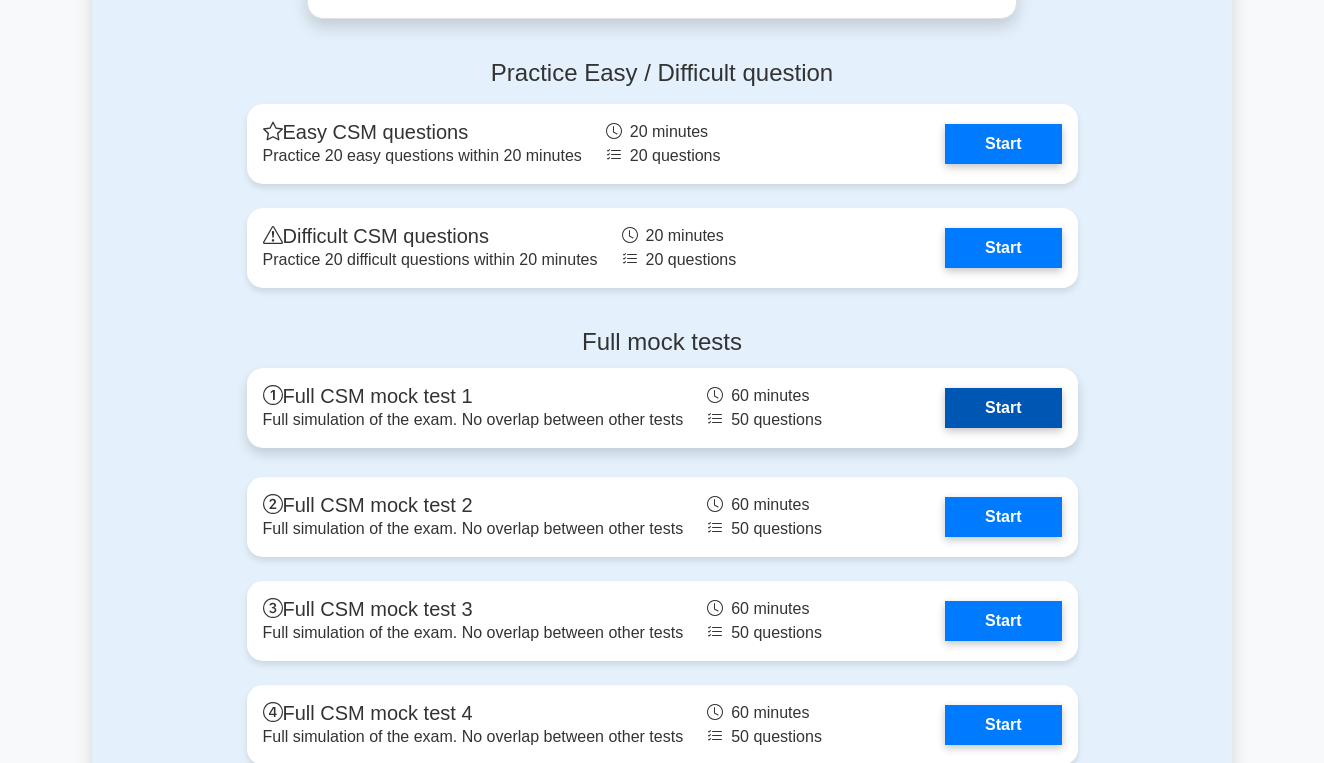 click on "Start" at bounding box center (1003, 408) 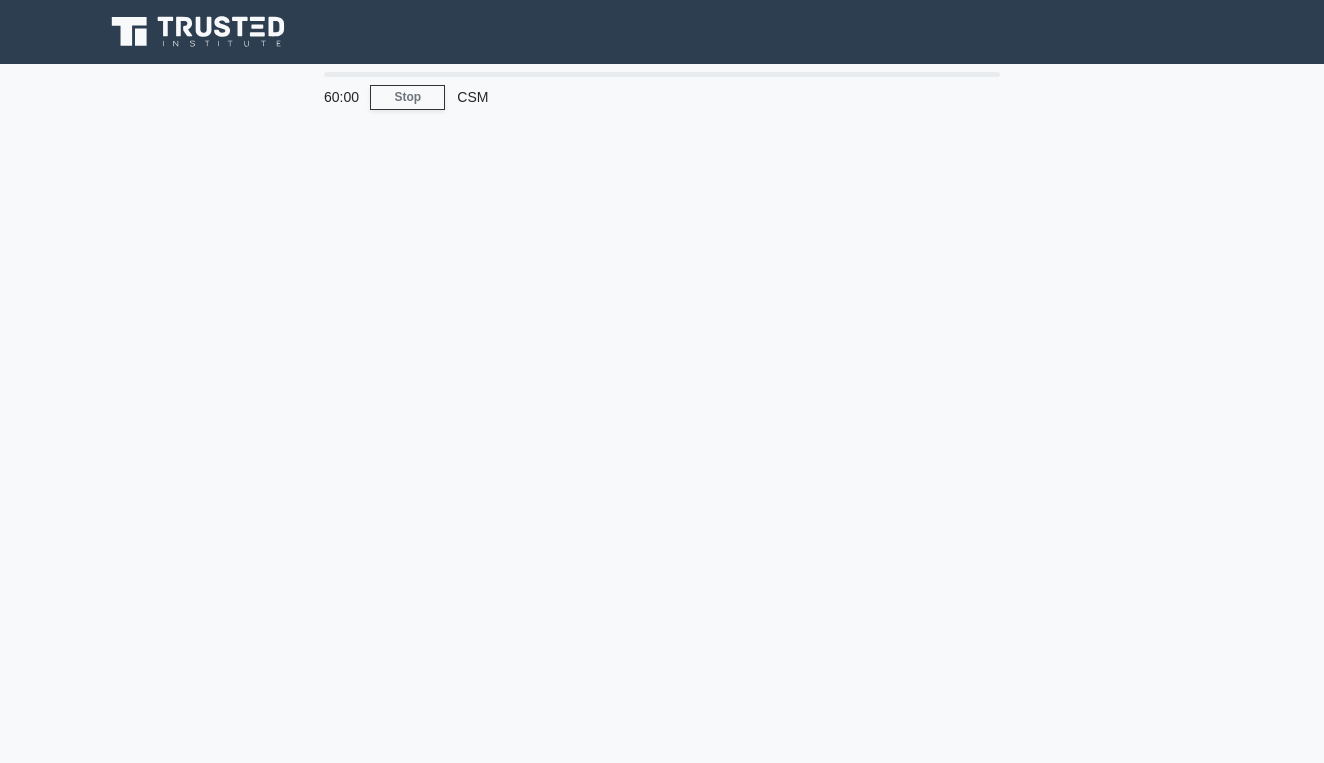 scroll, scrollTop: 0, scrollLeft: 0, axis: both 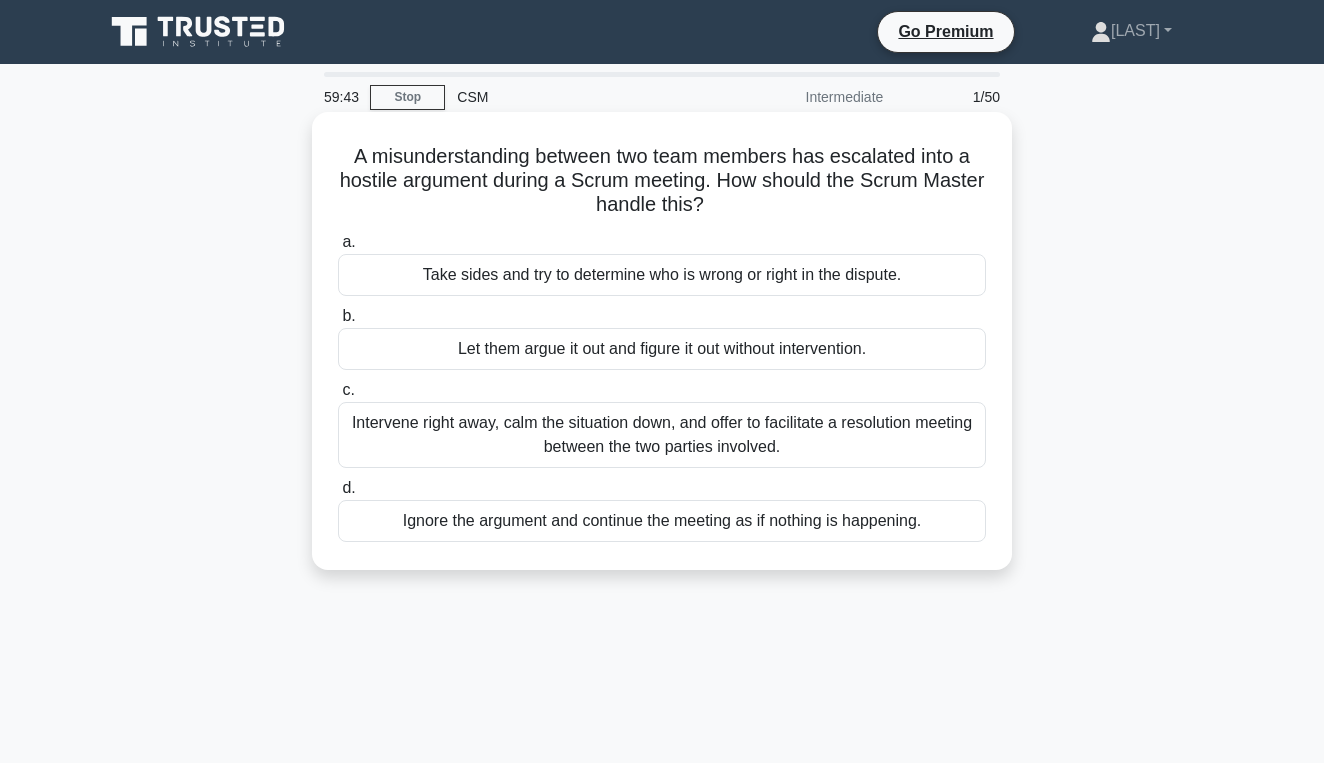 click on "Intervene right away, calm the situation down, and offer to facilitate a resolution meeting between the two parties involved." at bounding box center (662, 435) 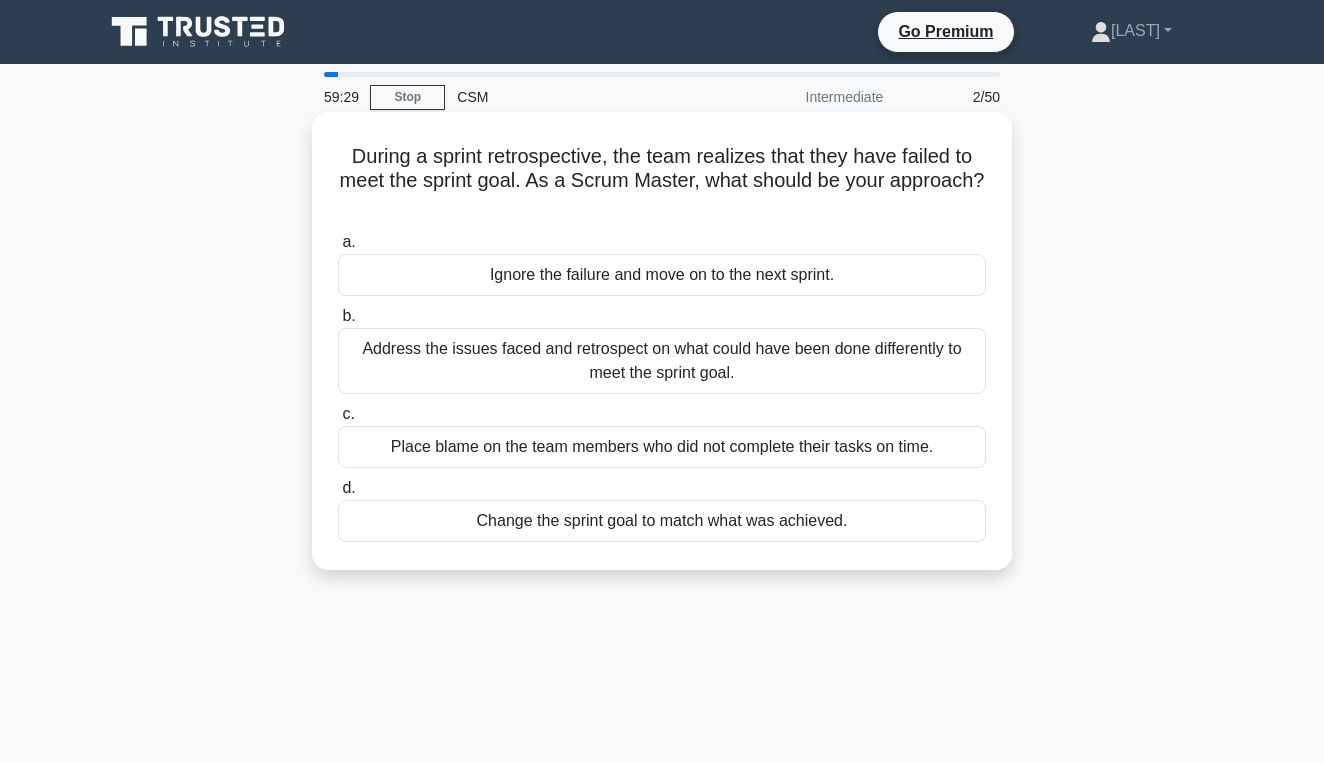 click on "Address the issues faced and retrospect on what could have been done differently to meet the sprint goal." at bounding box center (662, 361) 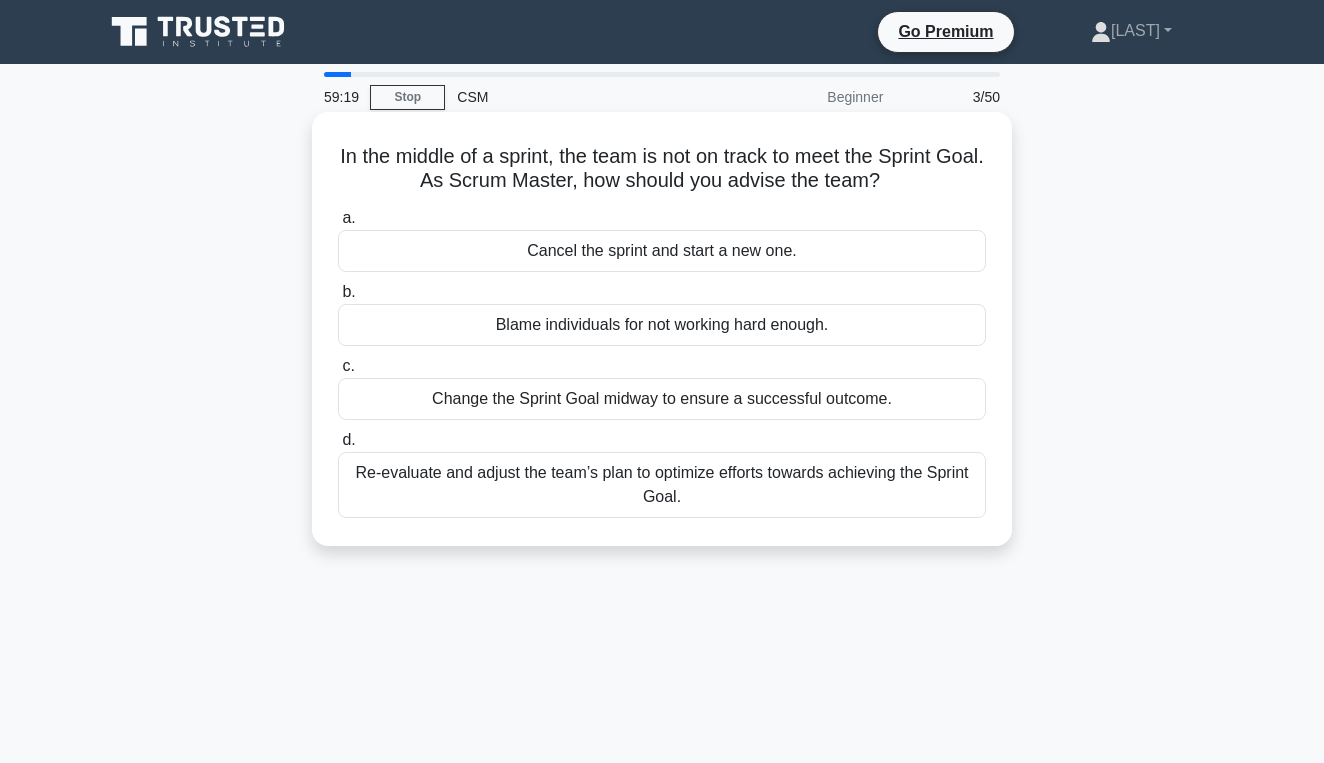 click on "Re-evaluate and adjust the team’s plan to optimize efforts towards achieving the Sprint Goal." at bounding box center [662, 485] 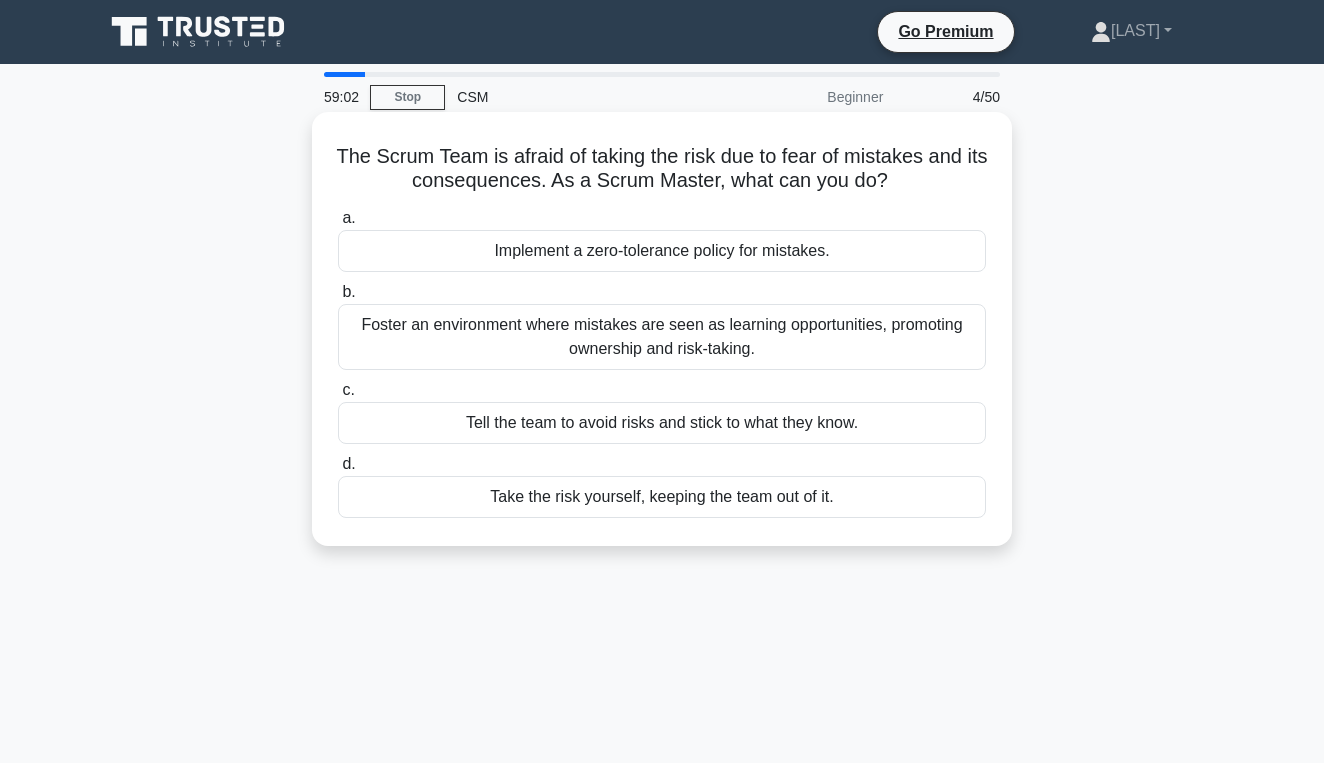 click on "Foster an environment where mistakes are seen as learning opportunities, promoting ownership and risk-taking." at bounding box center (662, 337) 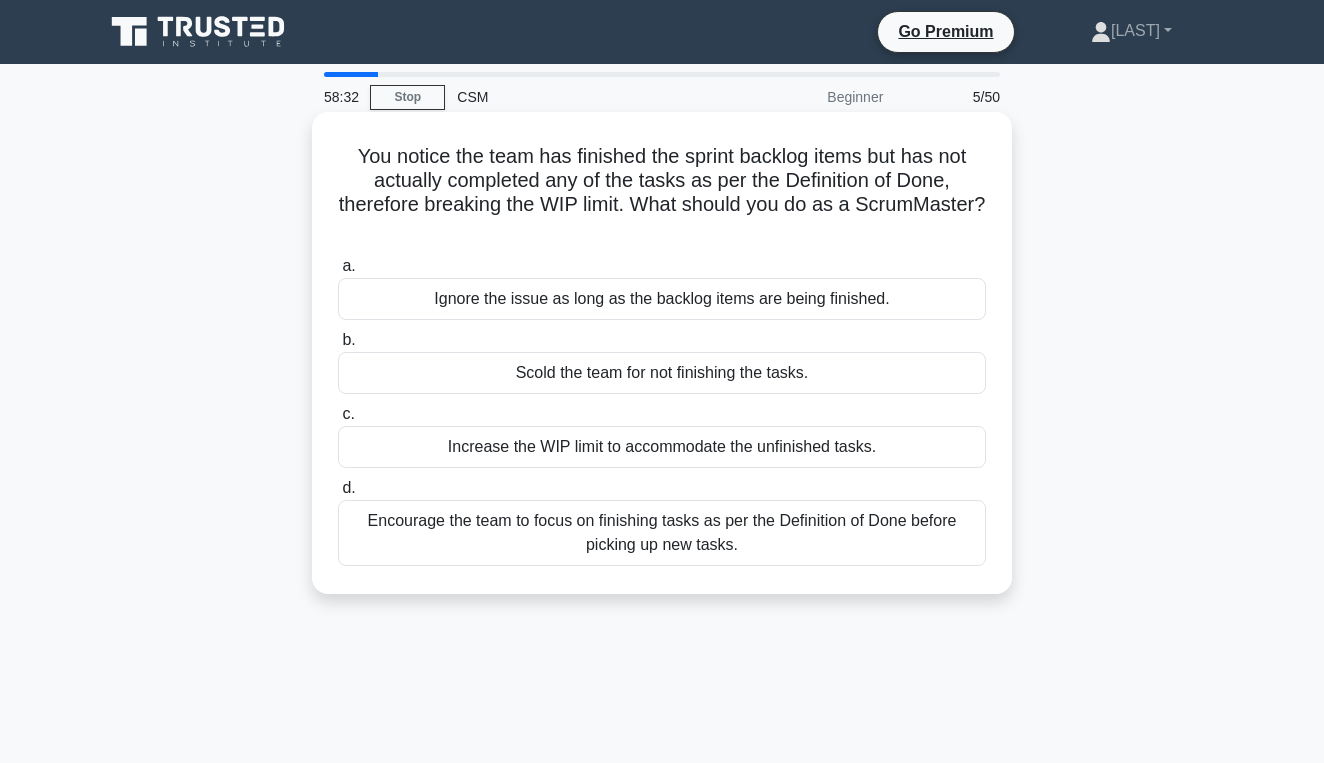click on "Encourage the team to focus on finishing tasks as per the Definition of Done before picking up new tasks." at bounding box center [662, 533] 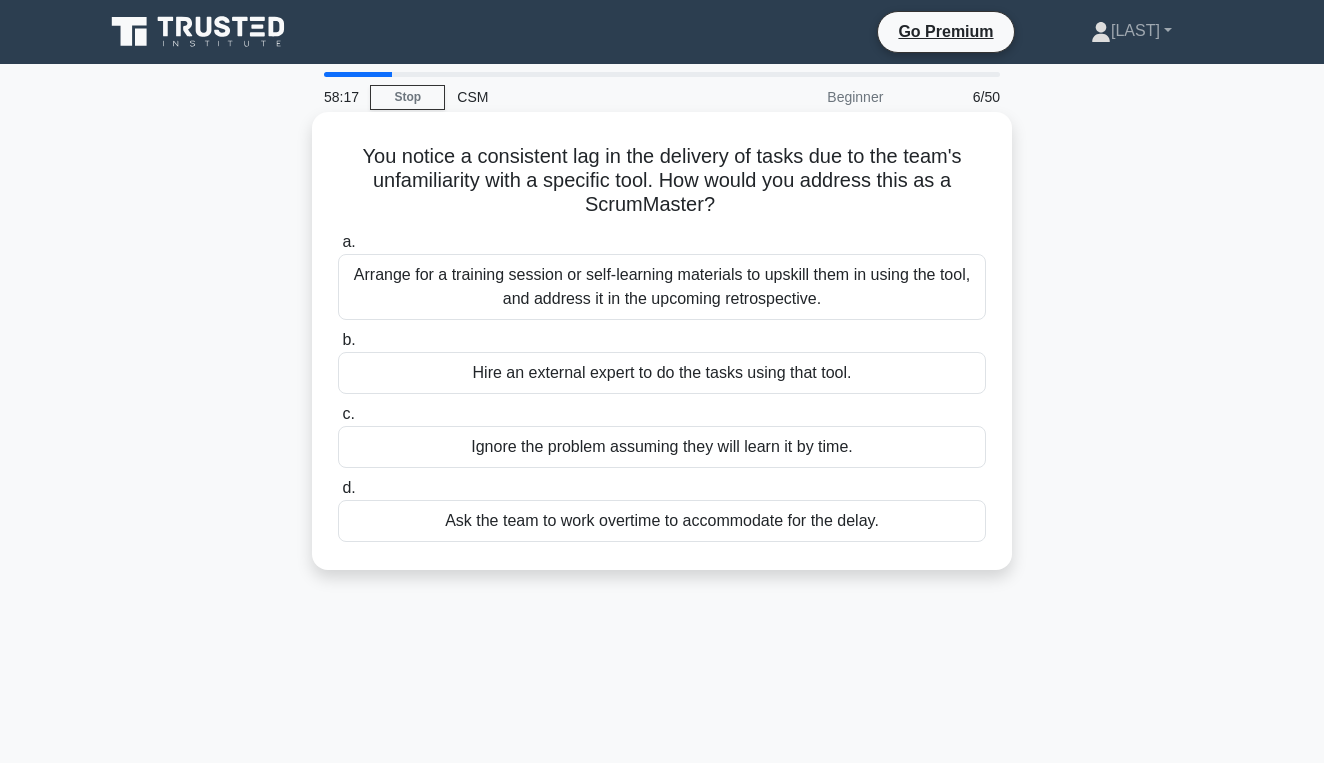 click on "Arrange for a training session or self-learning materials to upskill them in using the tool, and address it in the upcoming retrospective." at bounding box center [662, 287] 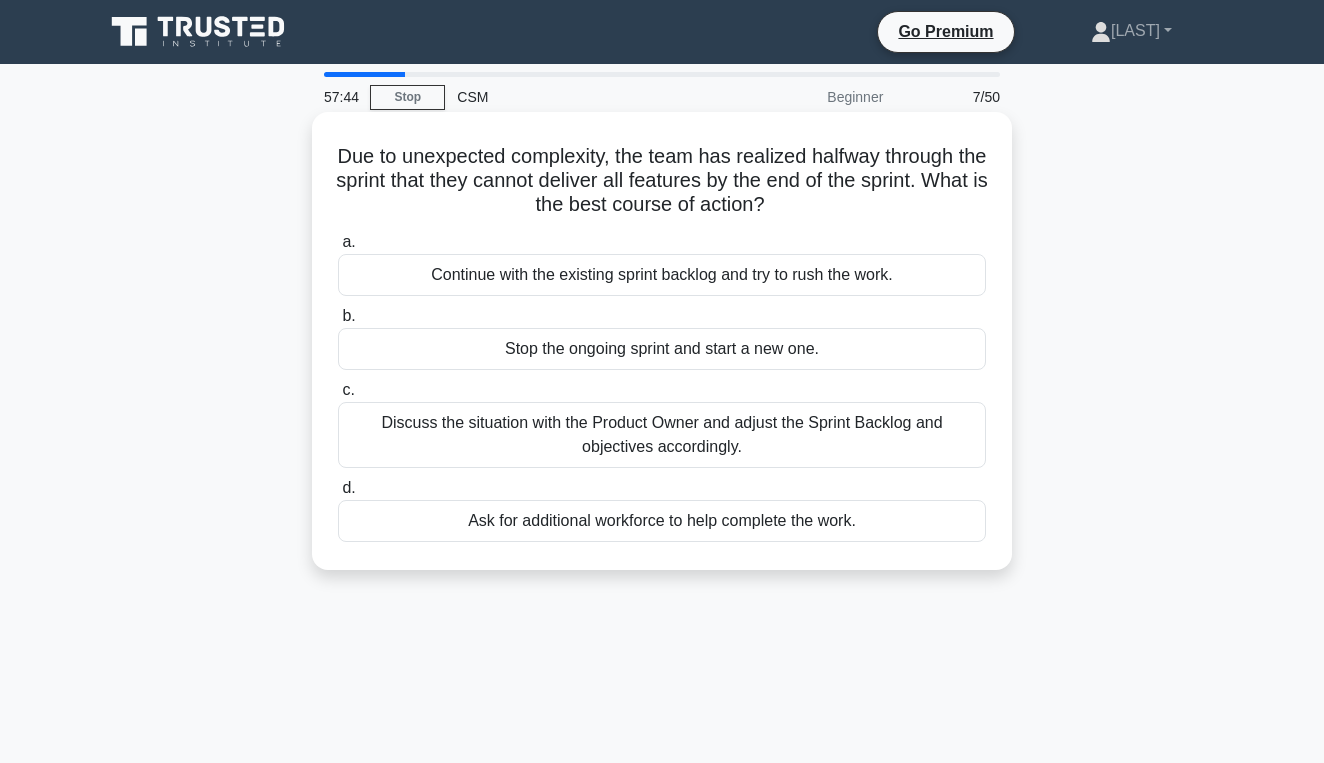 click on "Discuss the situation with the Product Owner and adjust the Sprint Backlog and objectives accordingly." at bounding box center [662, 435] 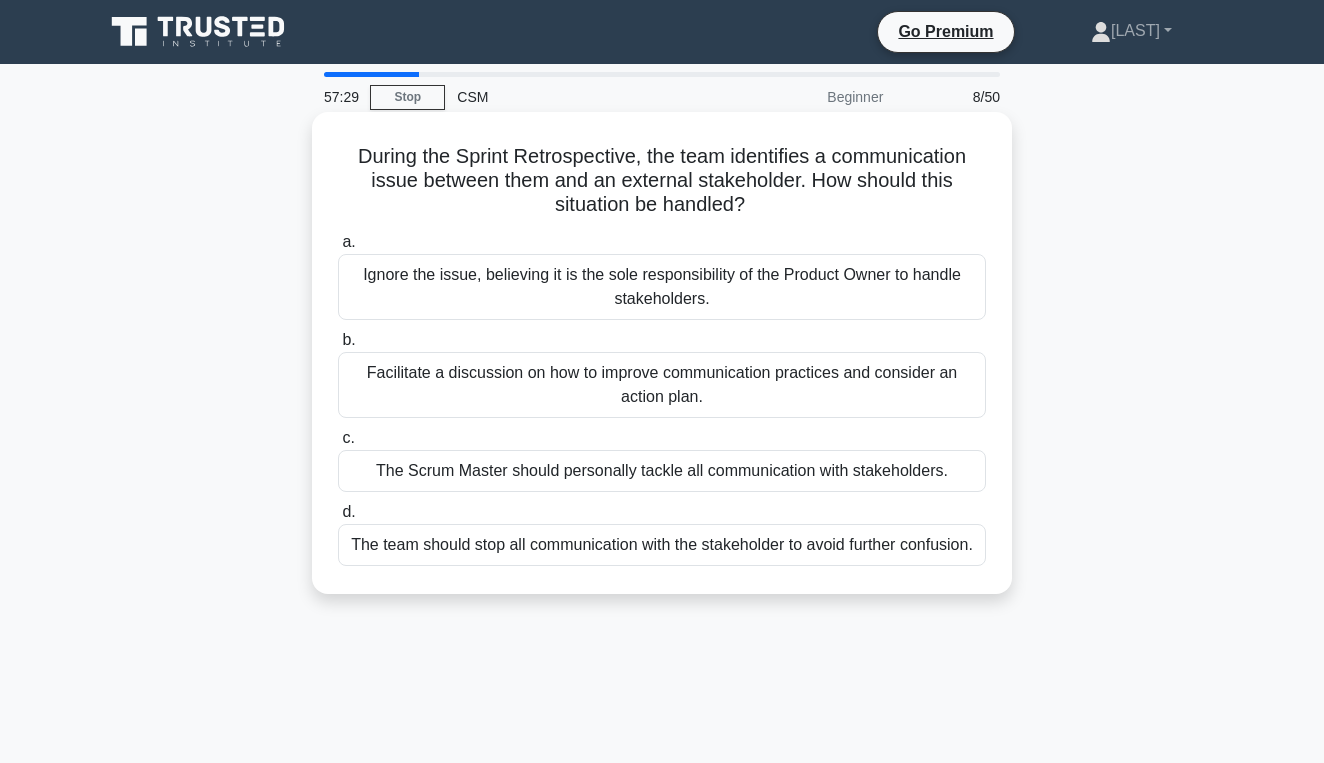 click on "Facilitate a discussion on how to improve communication practices and consider an action plan." at bounding box center [662, 385] 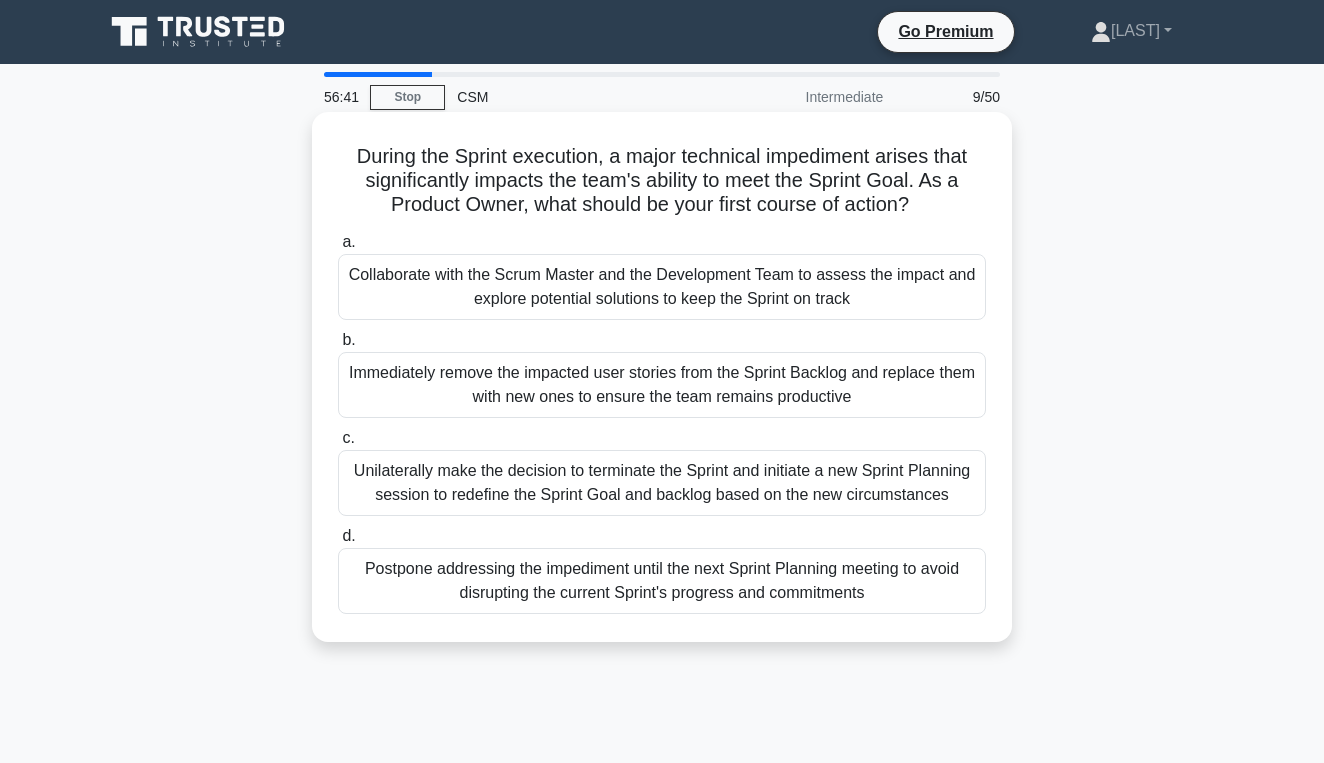 click on "Collaborate with the Scrum Master and the Development Team to assess the impact and explore potential solutions to keep the Sprint on track" at bounding box center (662, 287) 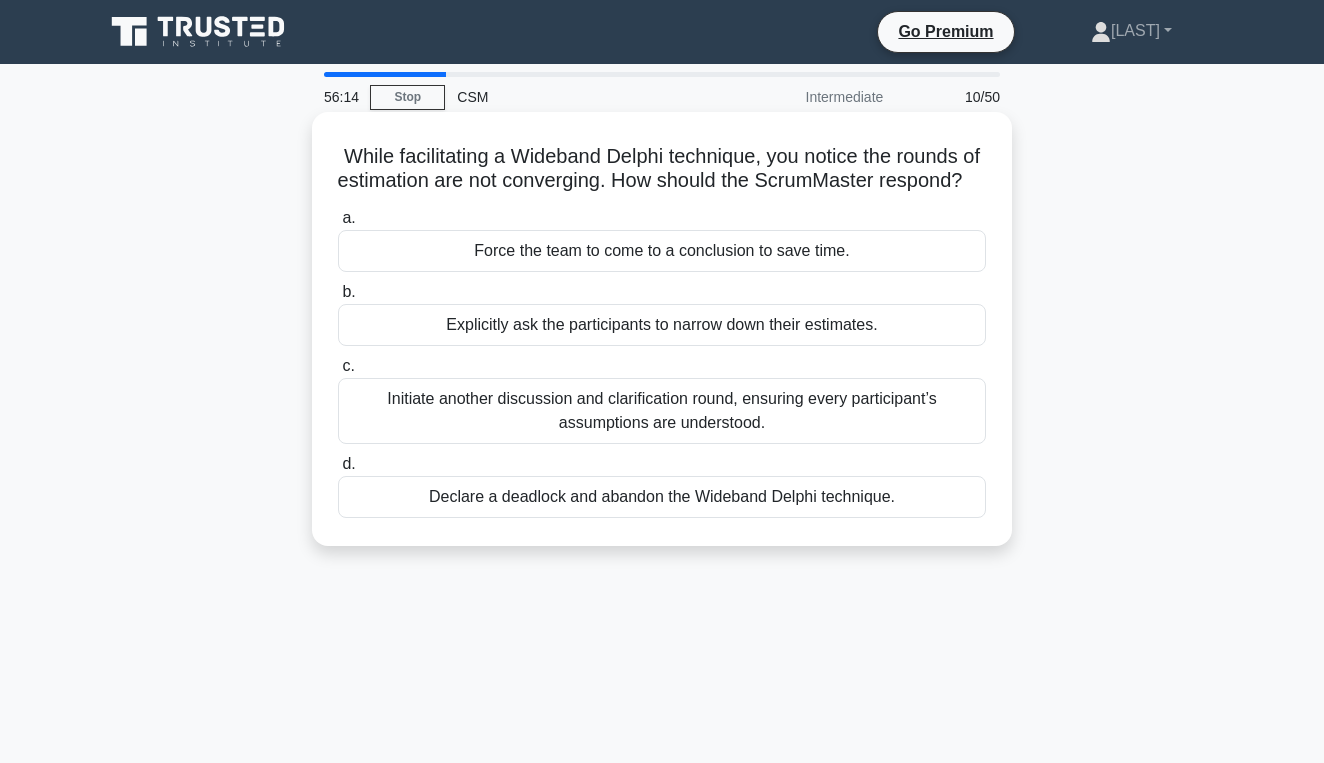 click on "Initiate another discussion and clarification round, ensuring every participant’s assumptions are understood." at bounding box center (662, 411) 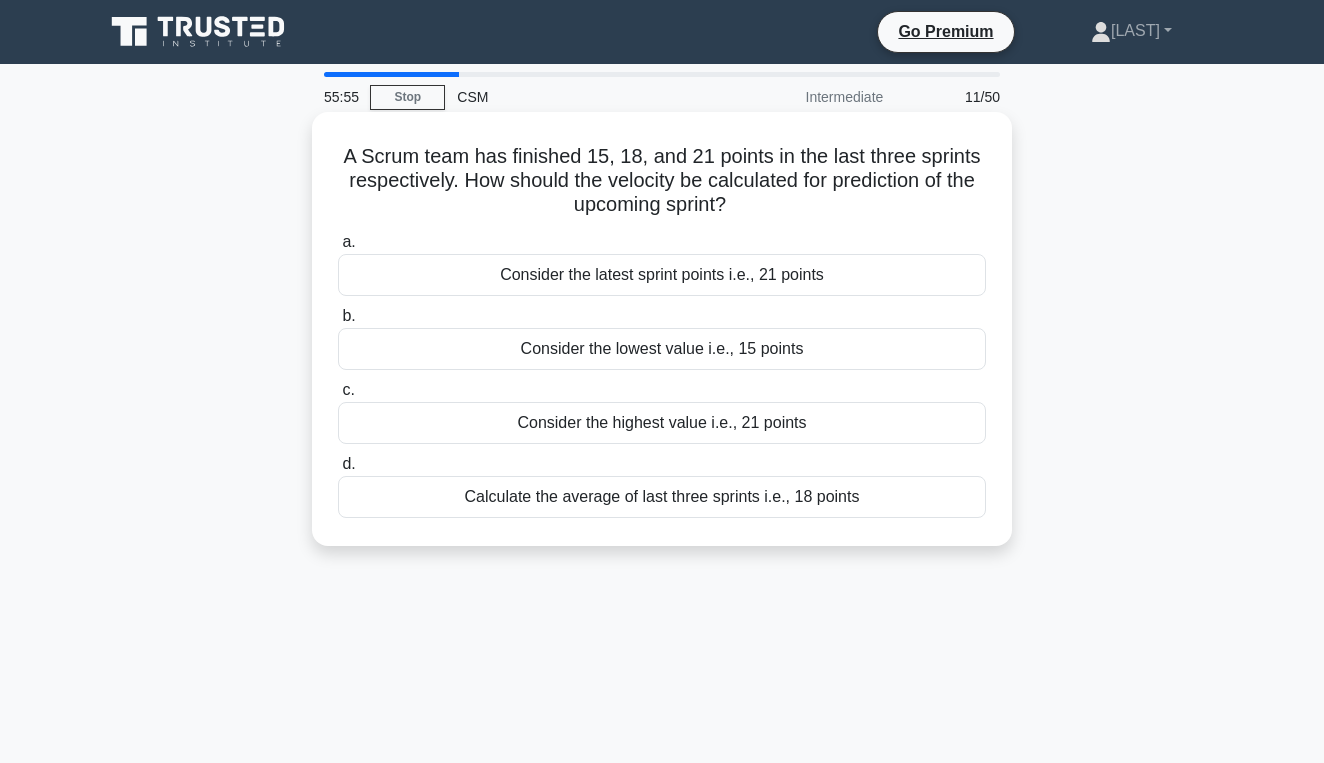 click on "Calculate the average of last three sprints i.e., 18 points" at bounding box center (662, 497) 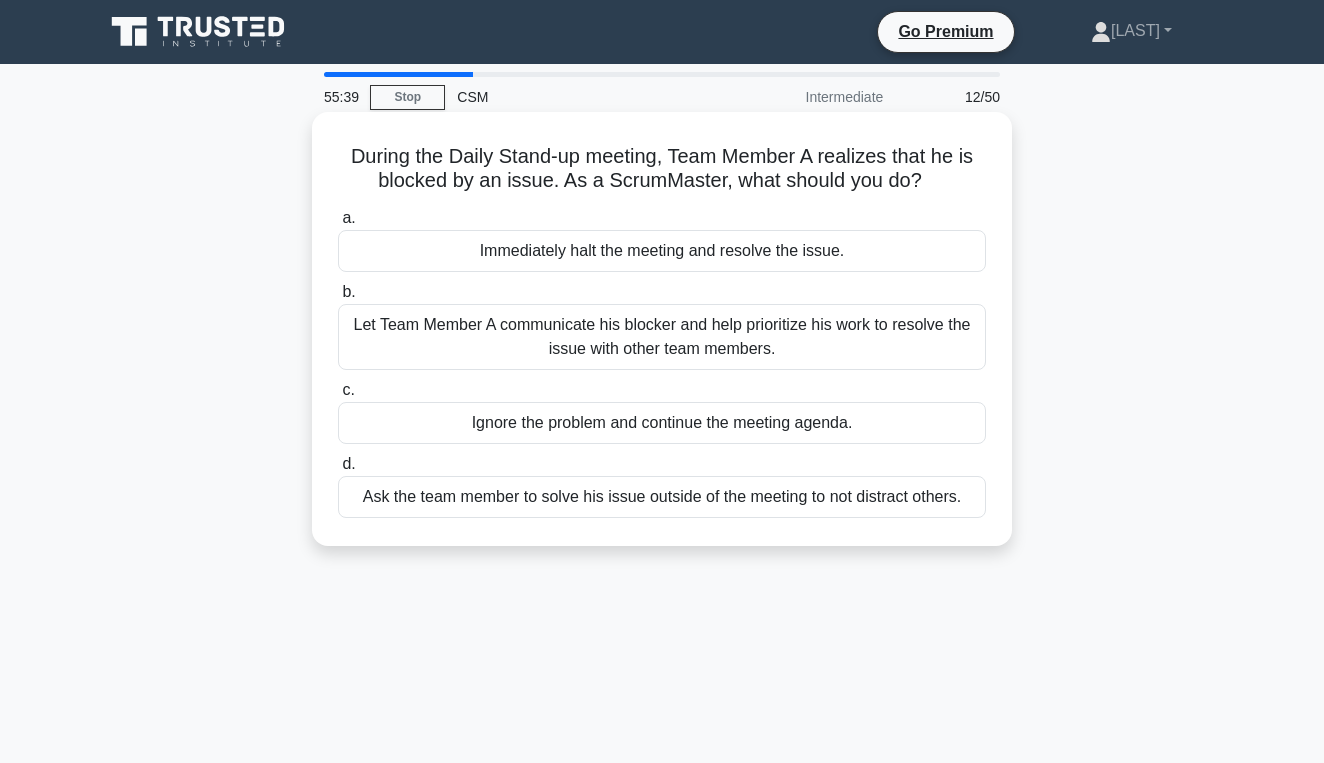 click on "Let Team Member A communicate his blocker and help prioritize his work to resolve the issue with other team members." at bounding box center (662, 337) 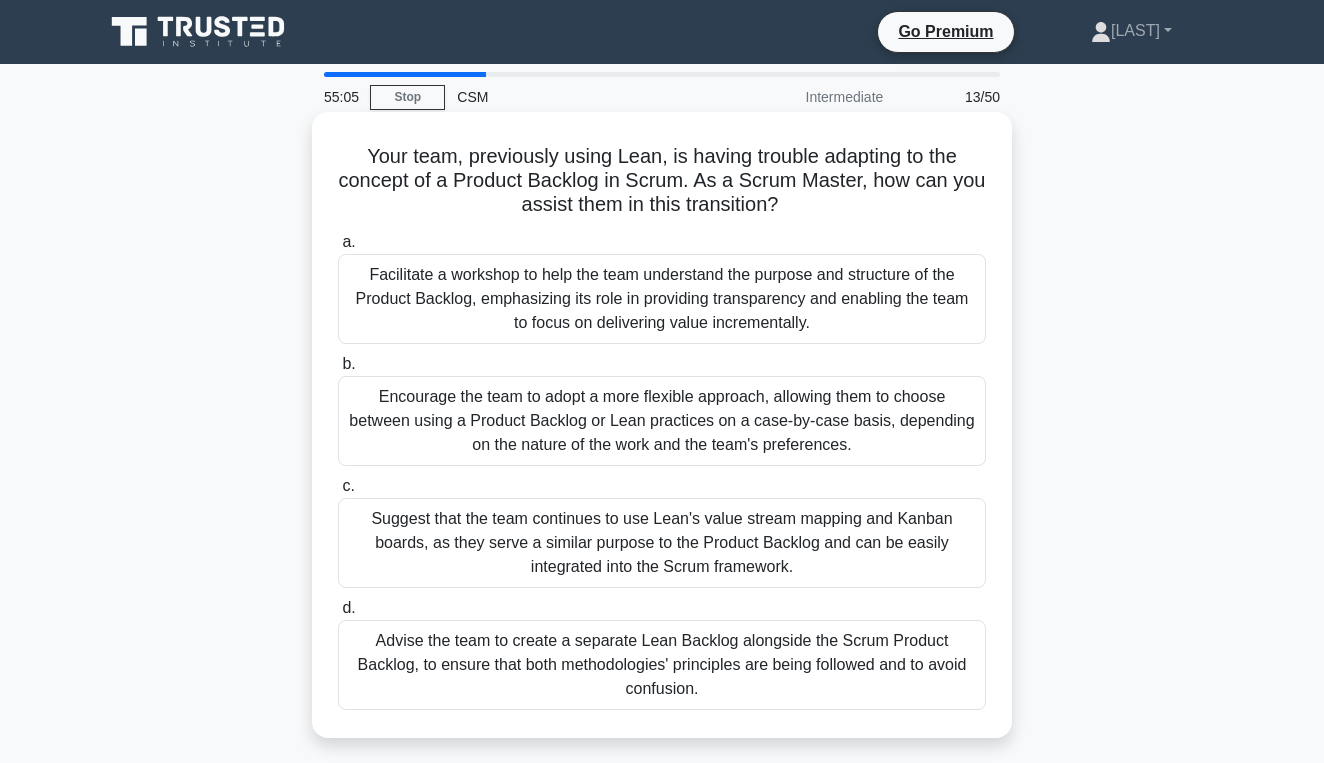 click on "Facilitate a workshop to help the team understand the purpose and structure of the Product Backlog, emphasizing its role in providing transparency and enabling the team to focus on delivering value incrementally." at bounding box center [662, 299] 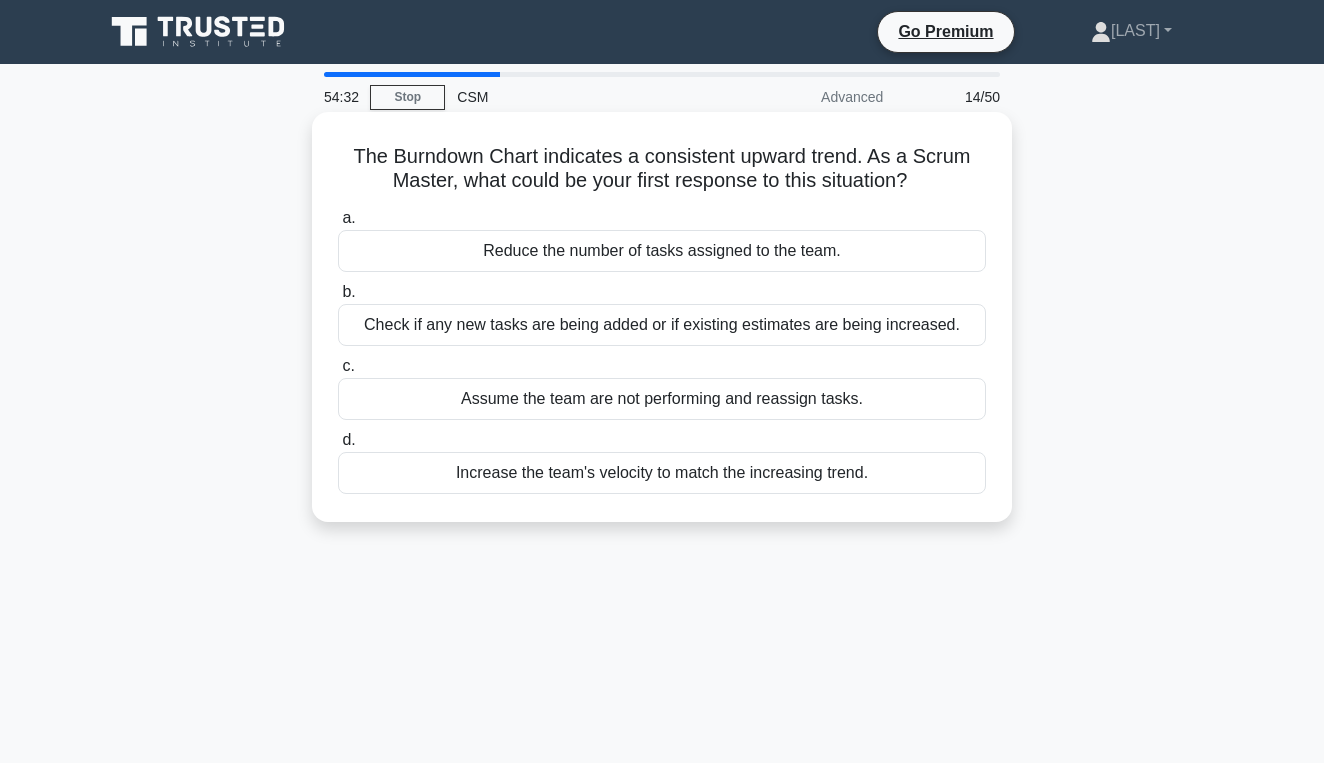 click on "Check if any new tasks are being added or if existing estimates are being increased." at bounding box center (662, 325) 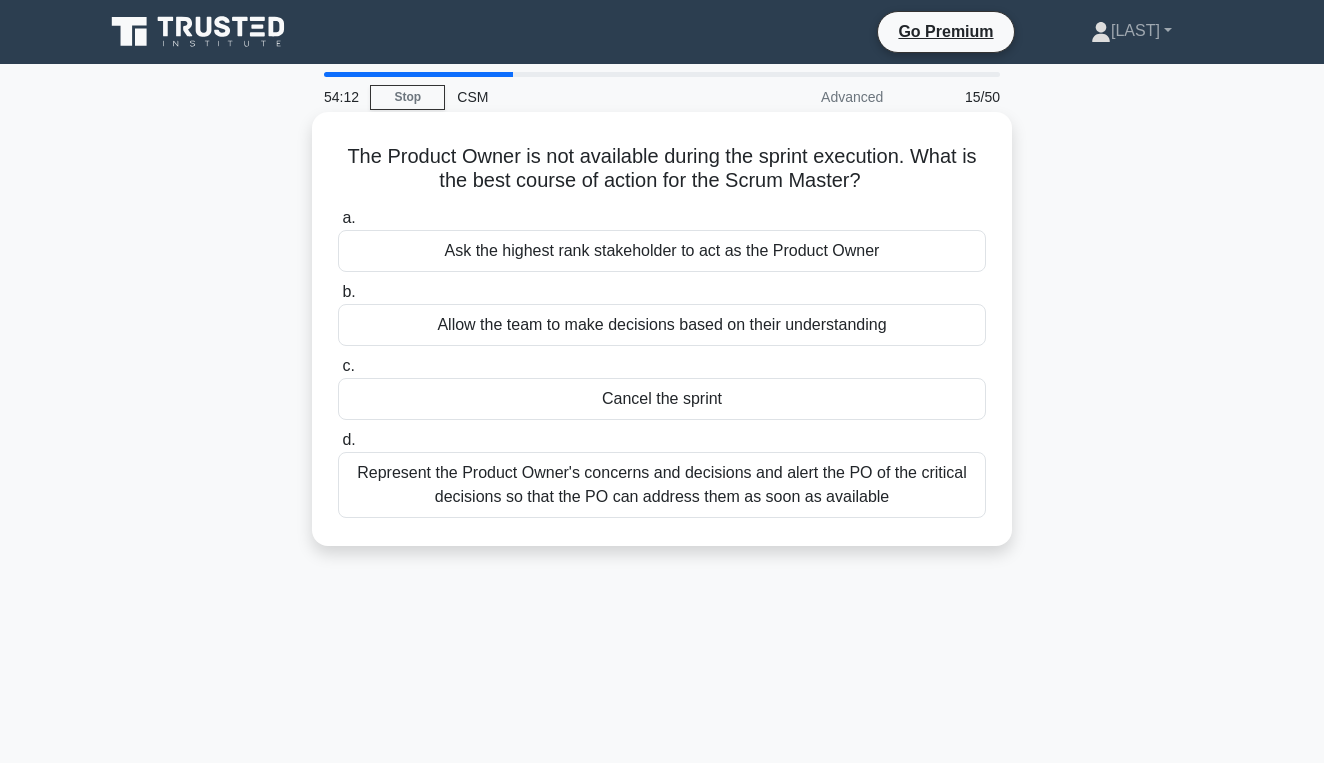 click on "Represent the Product Owner's concerns and decisions and alert the PO of the critical decisions so that the PO can address them as soon as available" at bounding box center (662, 485) 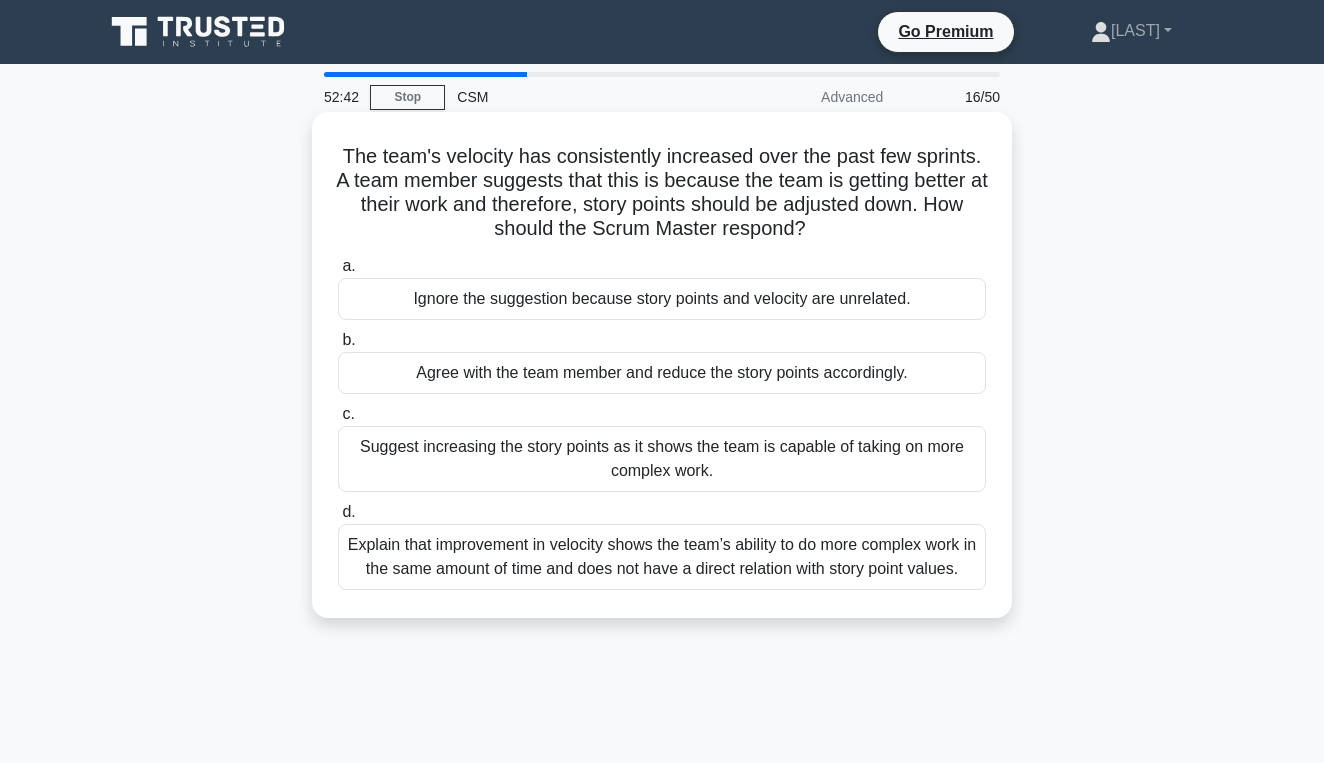 click on "Explain that improvement in velocity shows the team’s ability to do more complex work in the same amount of time and does not have a direct relation with story point values." at bounding box center (662, 557) 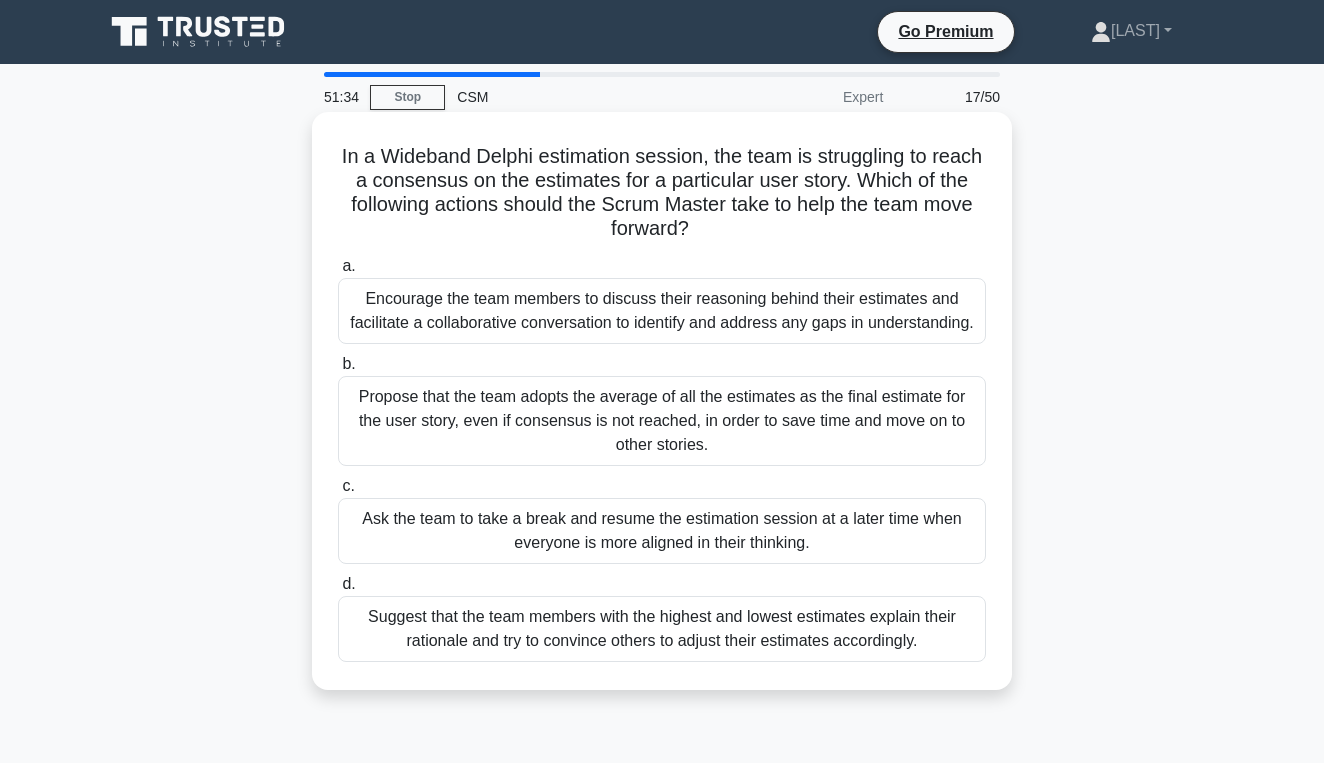 click on "Encourage the team members to discuss their reasoning behind their estimates and facilitate a collaborative conversation to identify and address any gaps in understanding." at bounding box center [662, 311] 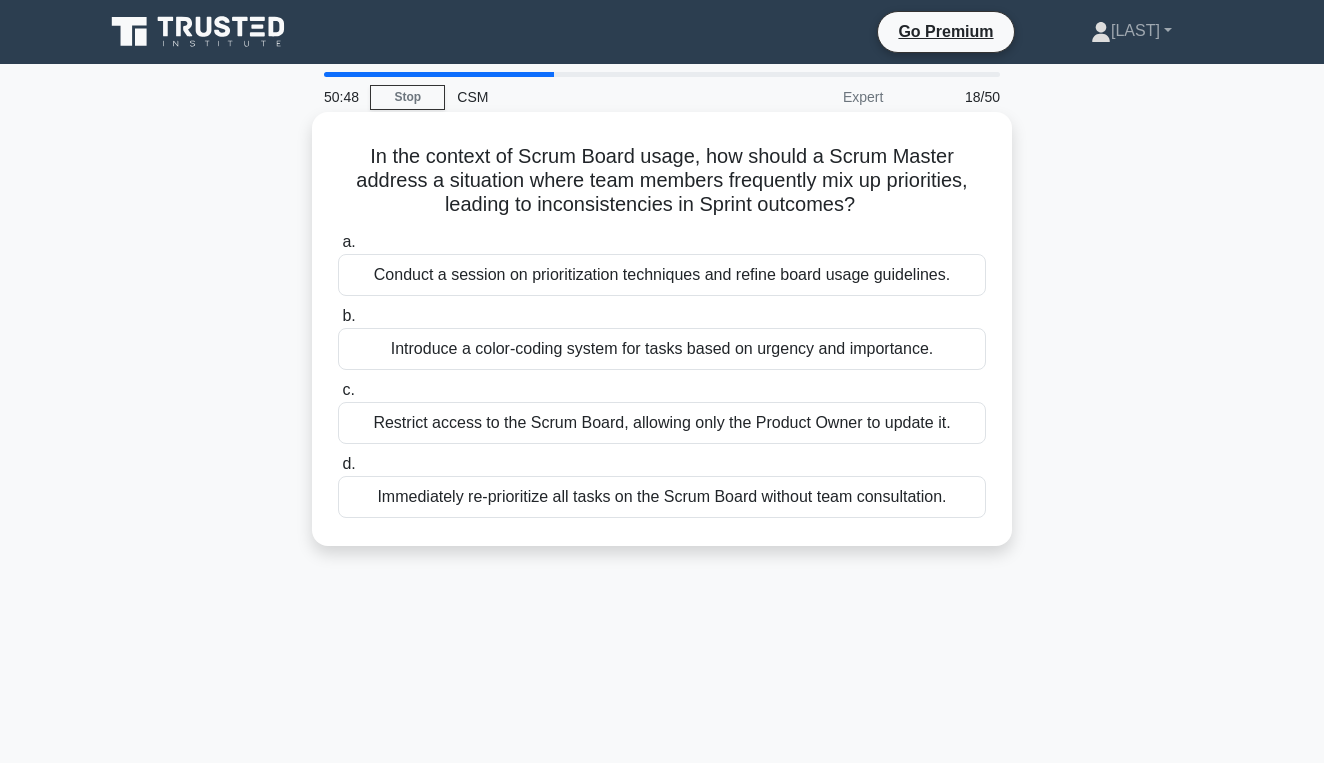 click on "Introduce a color-coding system for tasks based on urgency and importance." at bounding box center [662, 349] 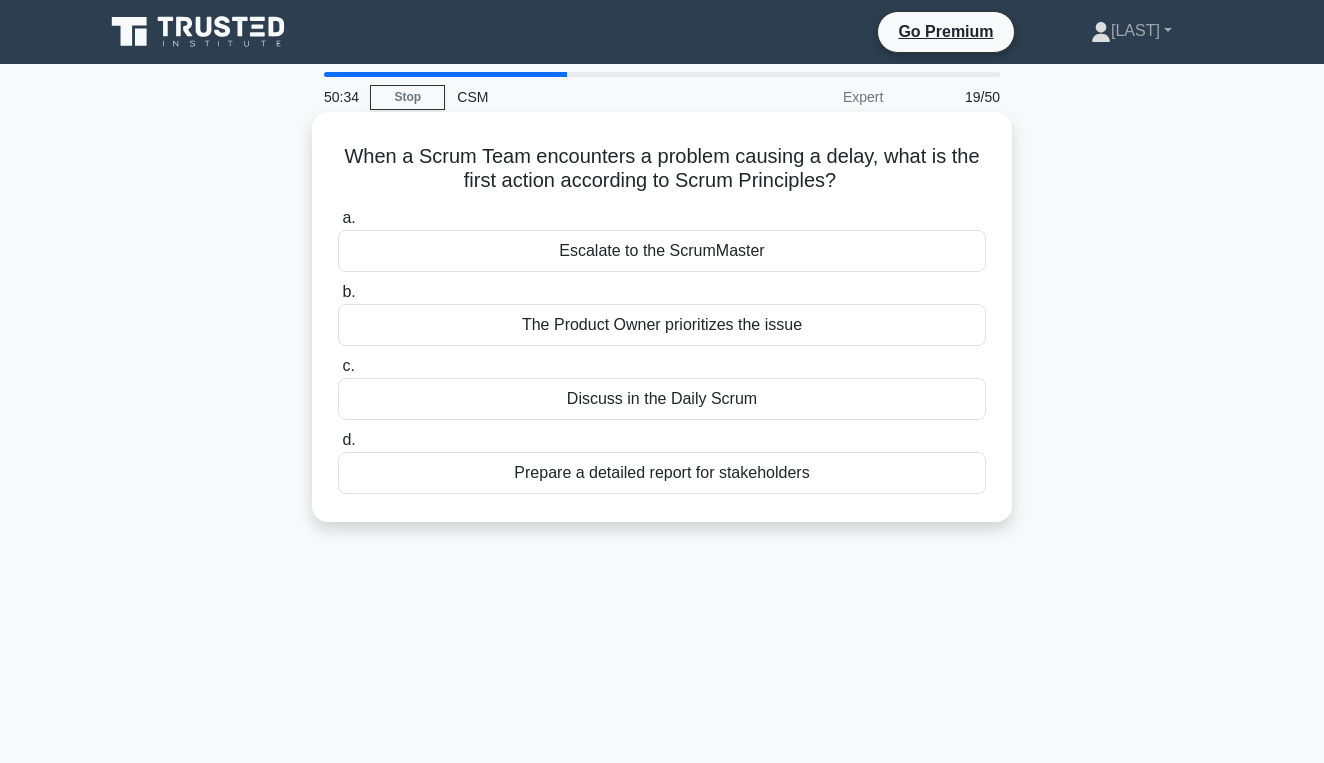 click on "Discuss in the Daily Scrum" at bounding box center [662, 399] 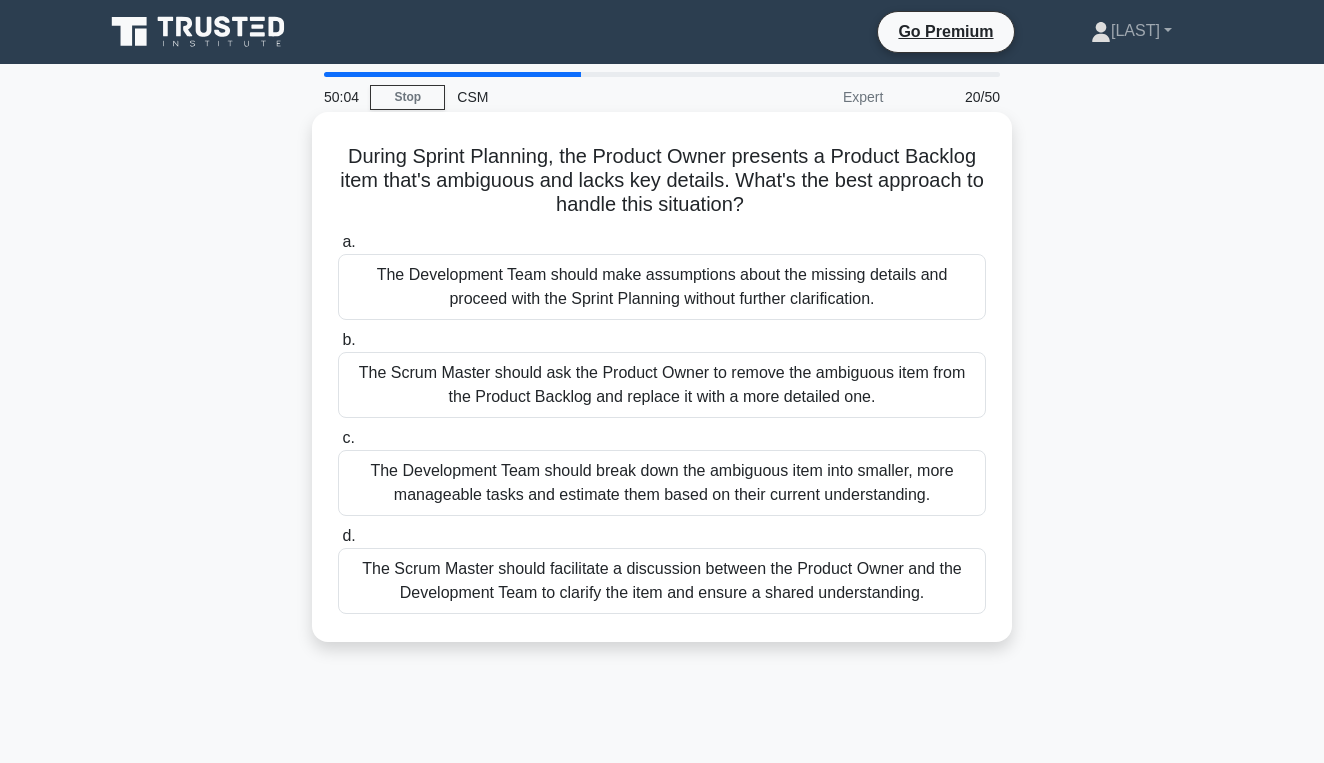 click on "The Scrum Master should ask the Product Owner to remove the ambiguous item from the Product Backlog and replace it with a more detailed one." at bounding box center [662, 385] 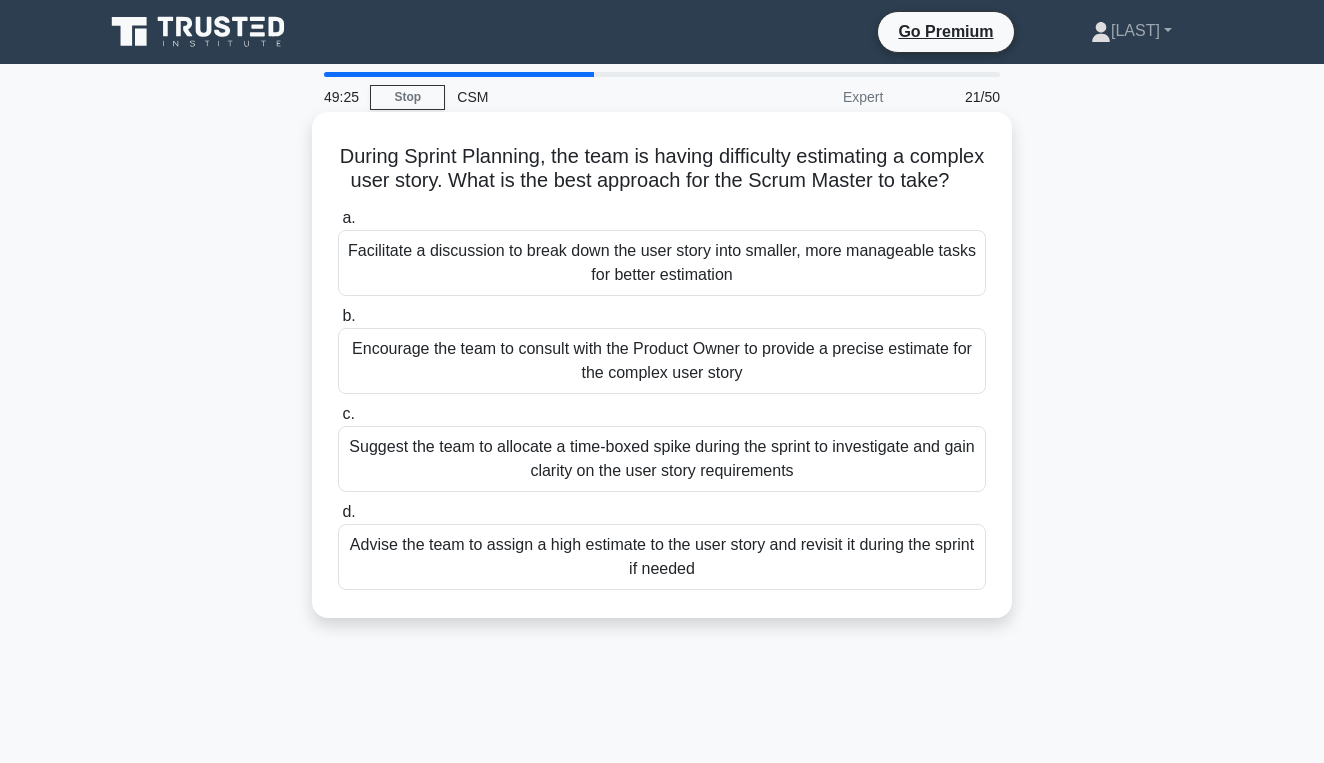 click on "Suggest the team to allocate a time-boxed spike during the sprint to investigate and gain clarity on the user story requirements" at bounding box center (662, 459) 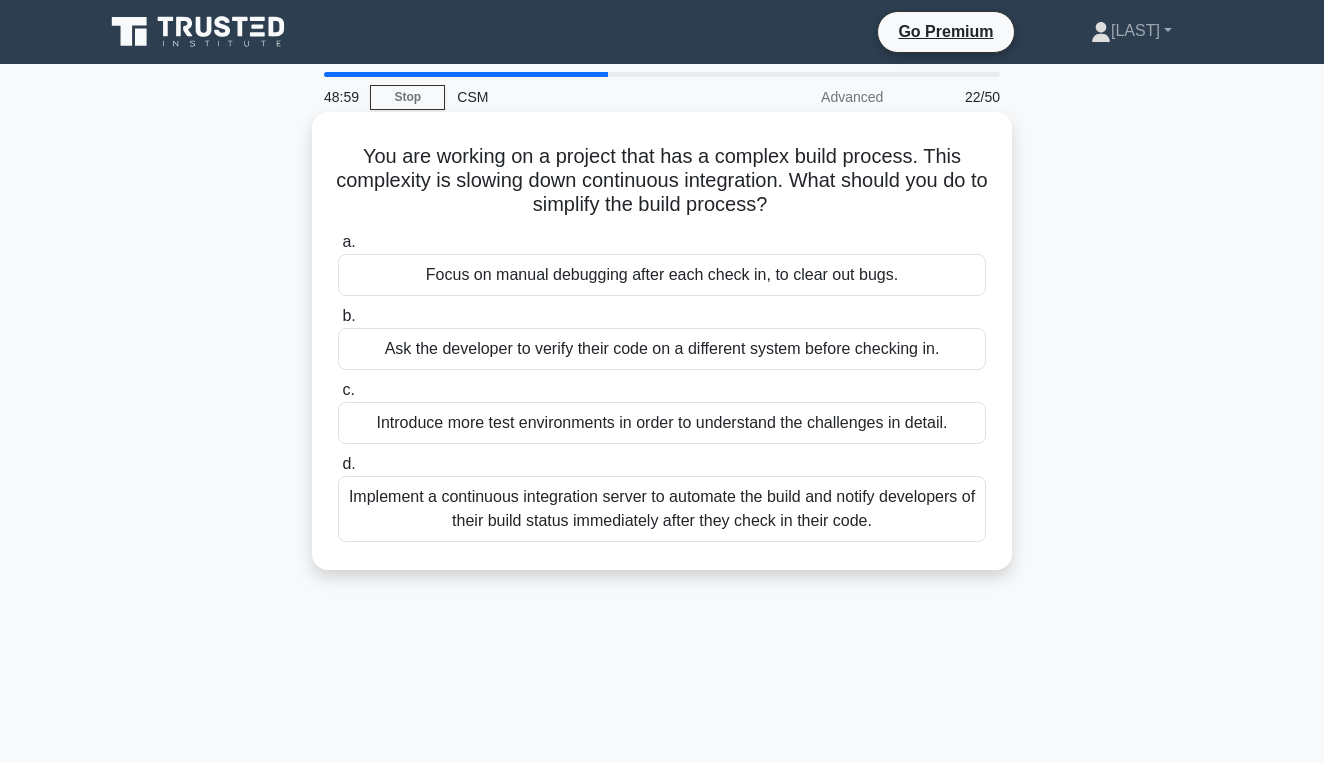 click on "Implement a continuous integration server to automate the build and notify developers of their build status immediately after they check in their code." at bounding box center (662, 509) 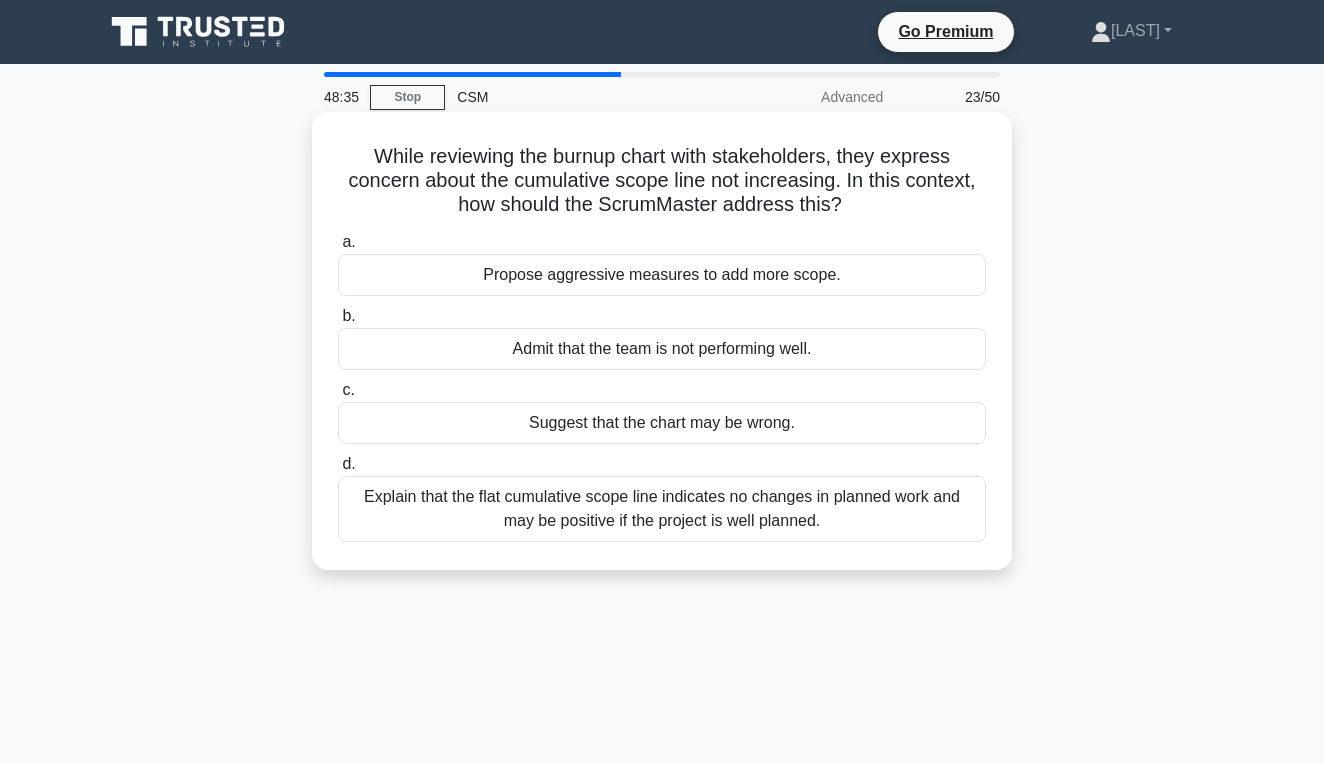 click on "Explain that the flat cumulative scope line indicates no changes in planned work and may be positive if the project is well planned." at bounding box center [662, 509] 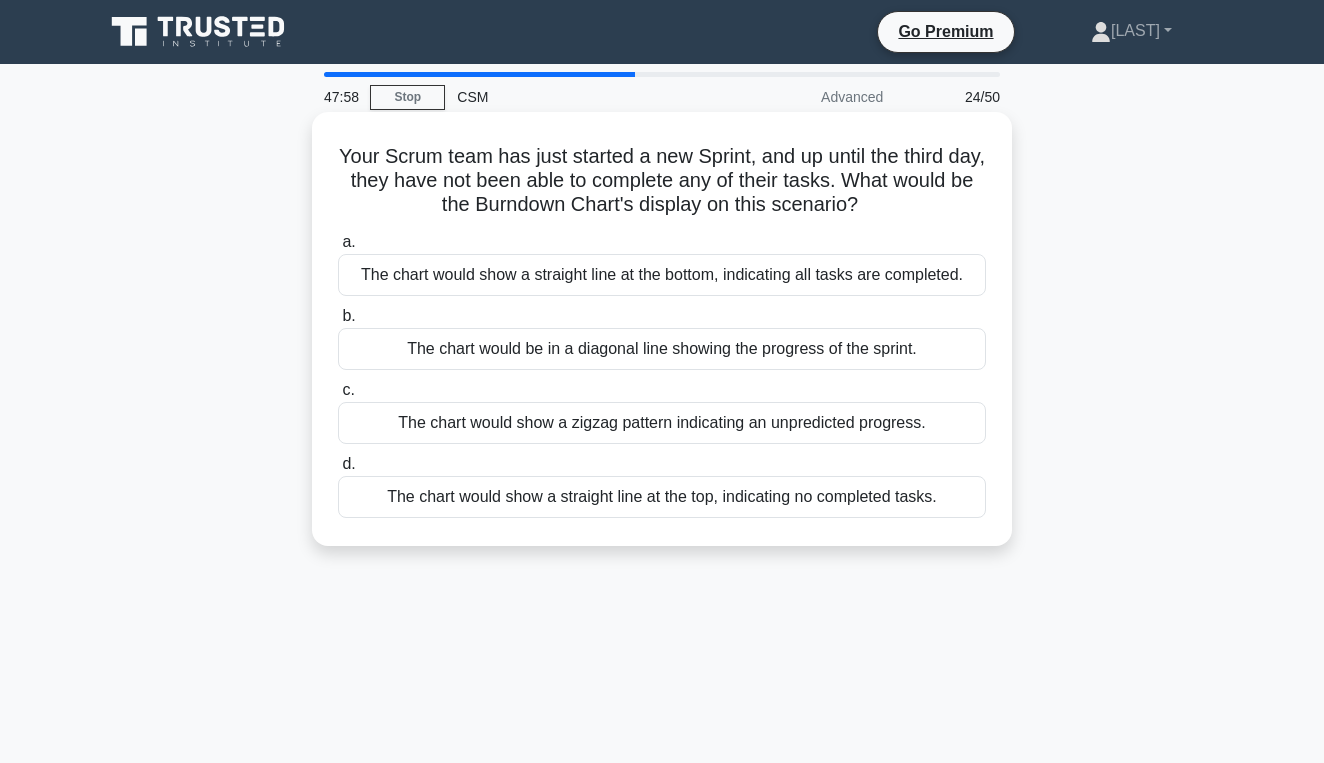 click on "The chart would show a straight line at the top, indicating no completed tasks." at bounding box center (662, 497) 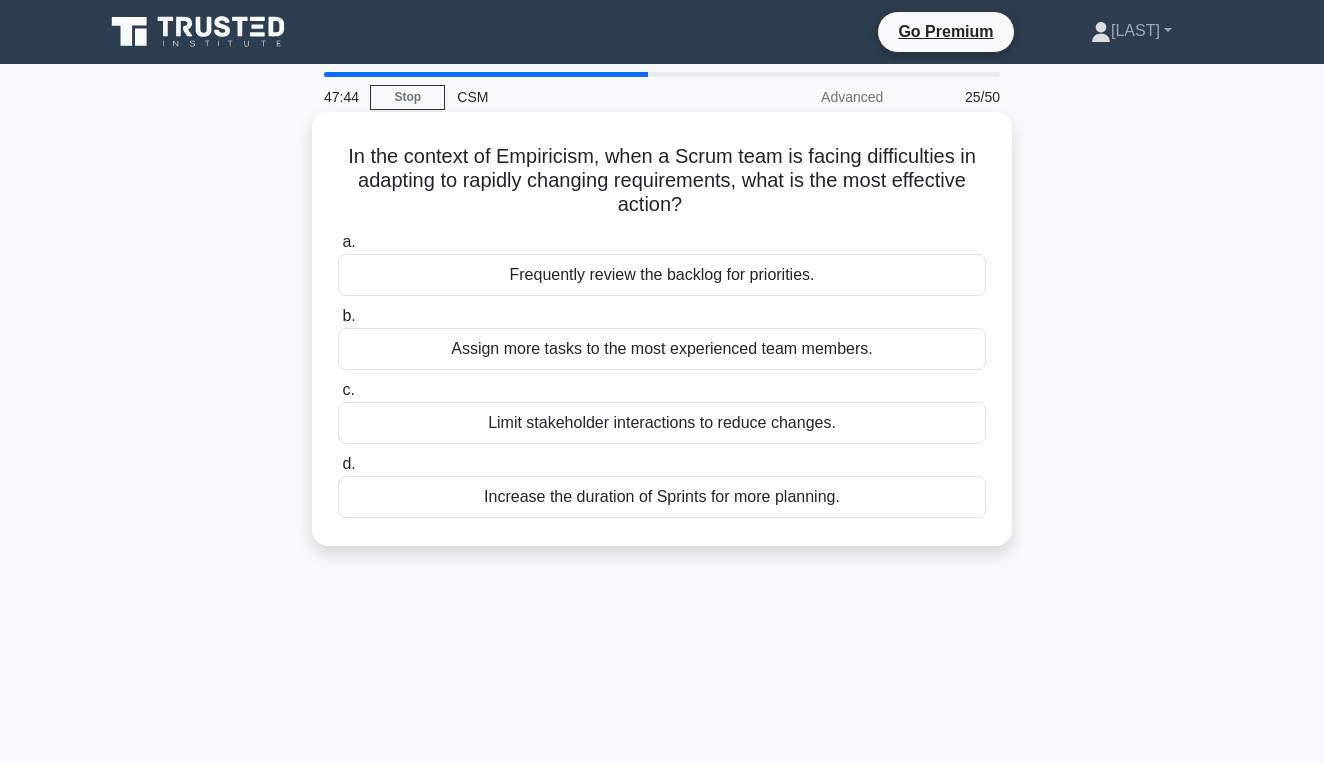 click on "Frequently review the backlog for priorities." at bounding box center (662, 275) 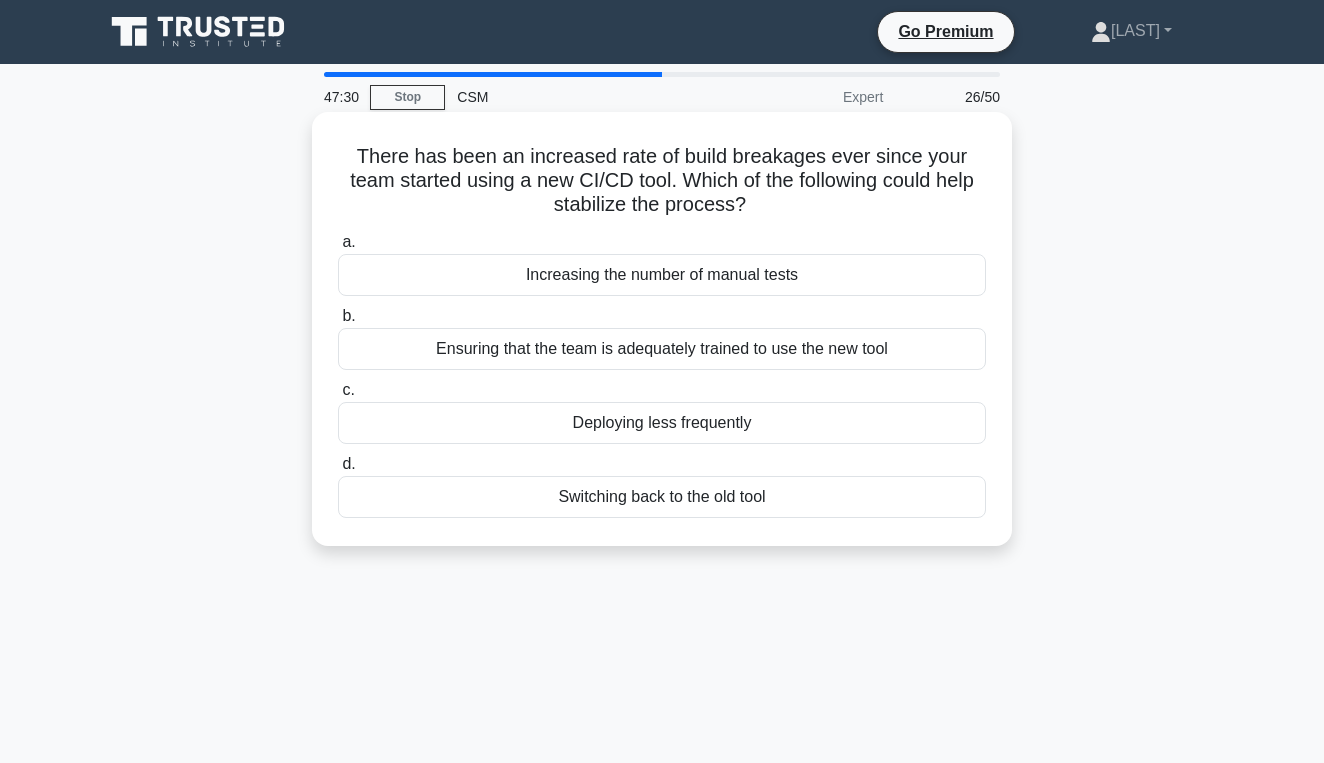 click on "Ensuring that the team is adequately trained to use the new tool" at bounding box center (662, 349) 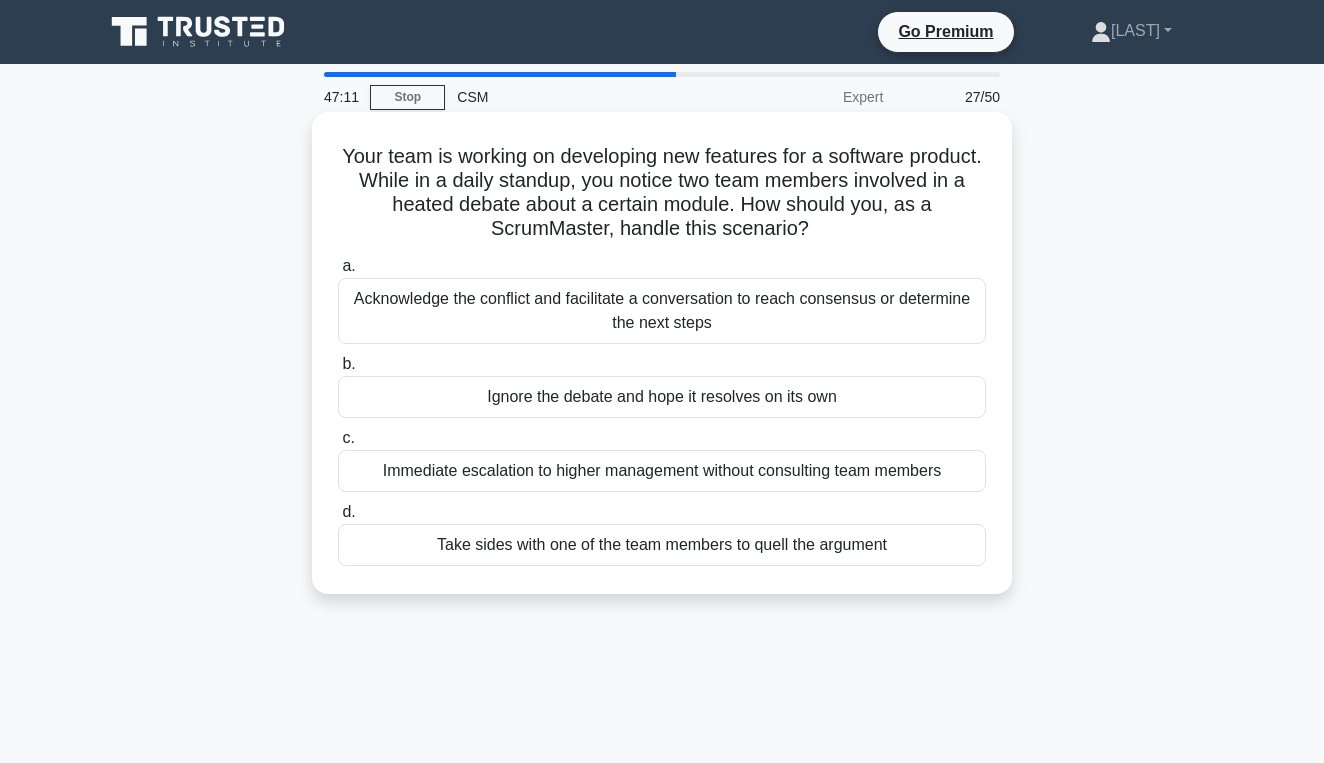 click on "Acknowledge the conflict and facilitate a conversation to reach consensus or determine the next steps" at bounding box center [662, 311] 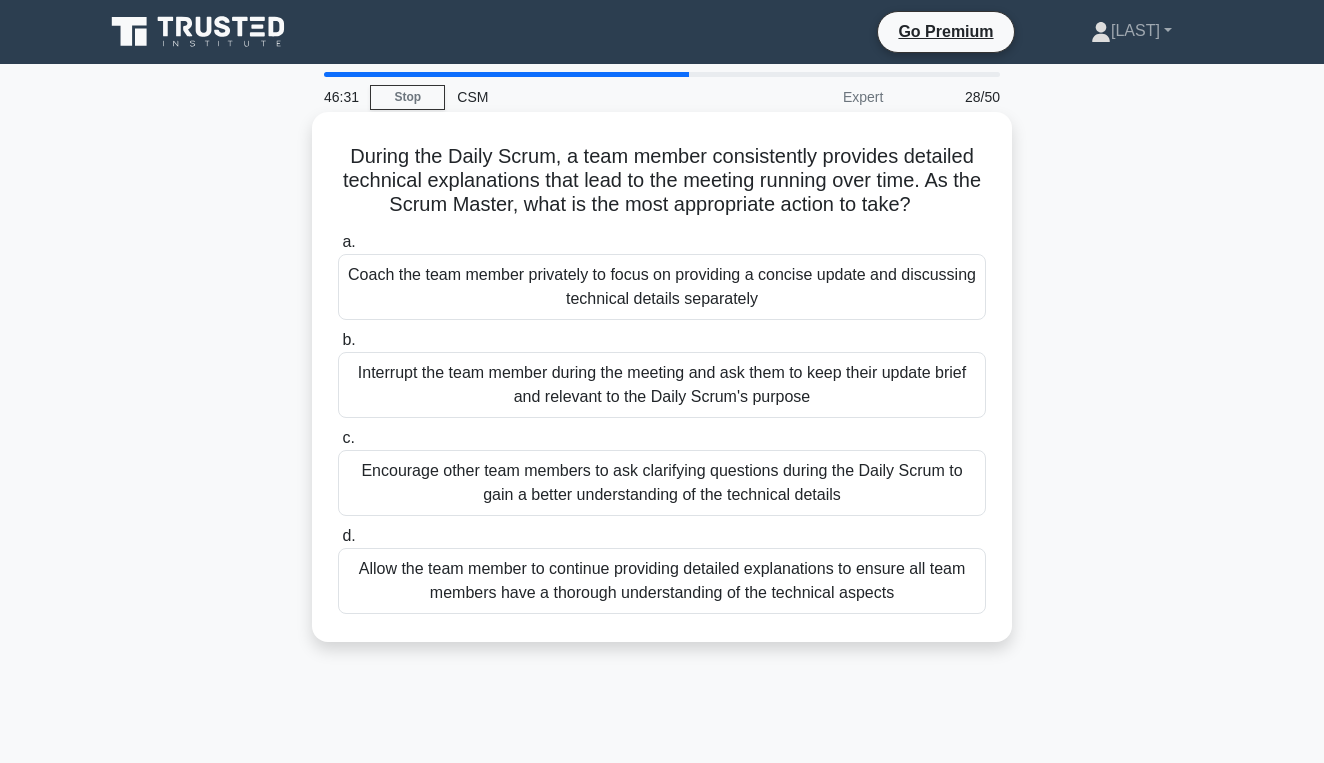 click on "Coach the team member privately to focus on providing a concise update and discussing technical details separately" at bounding box center [662, 287] 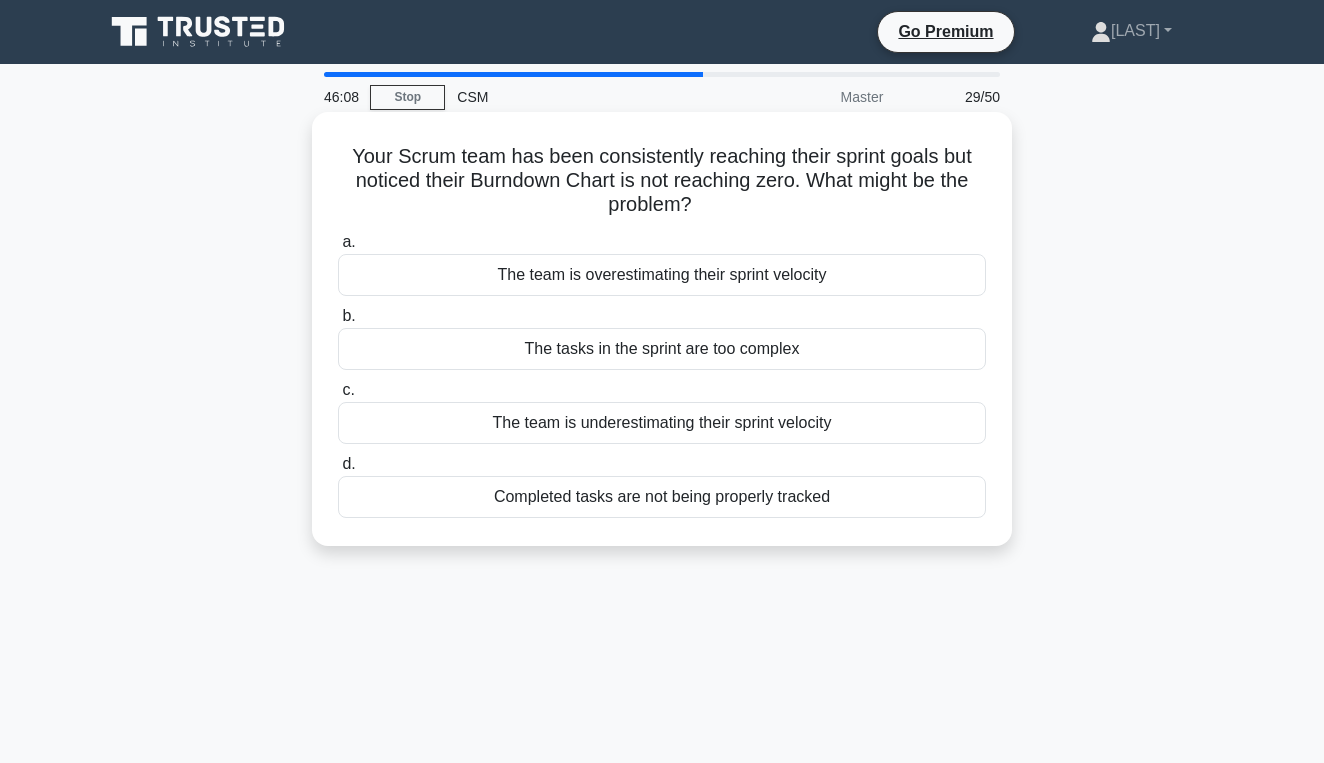 click on "Completed tasks are not being properly tracked" at bounding box center (662, 497) 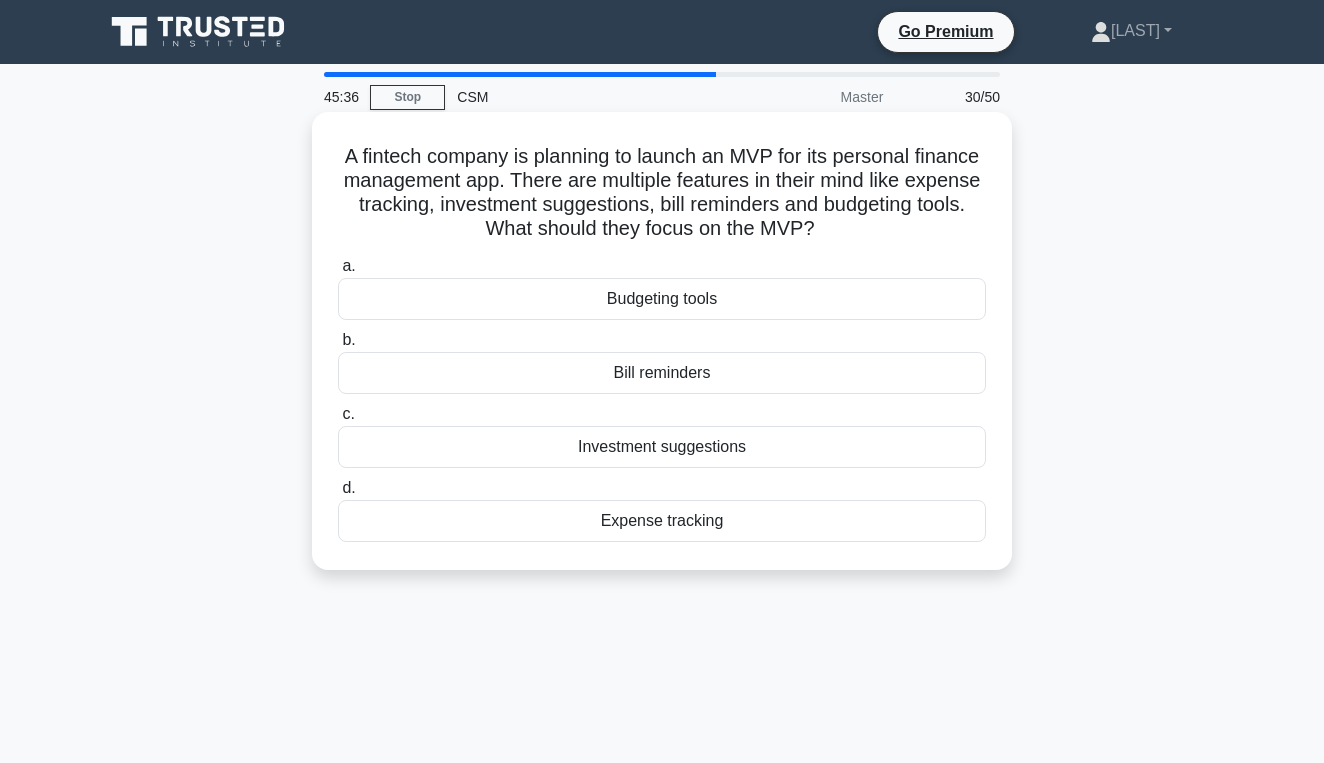 click on "Expense tracking" at bounding box center (662, 521) 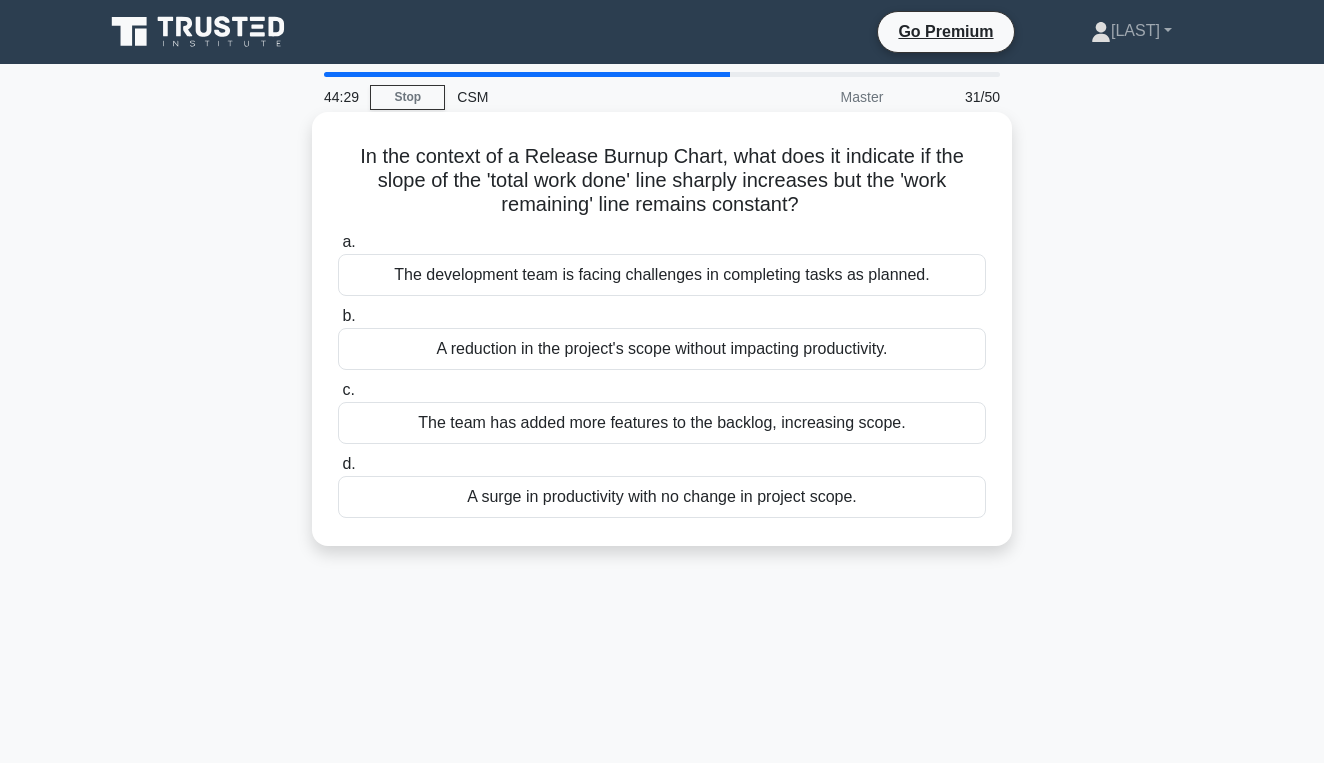 click on "The team has added more features to the backlog, increasing scope." at bounding box center (662, 423) 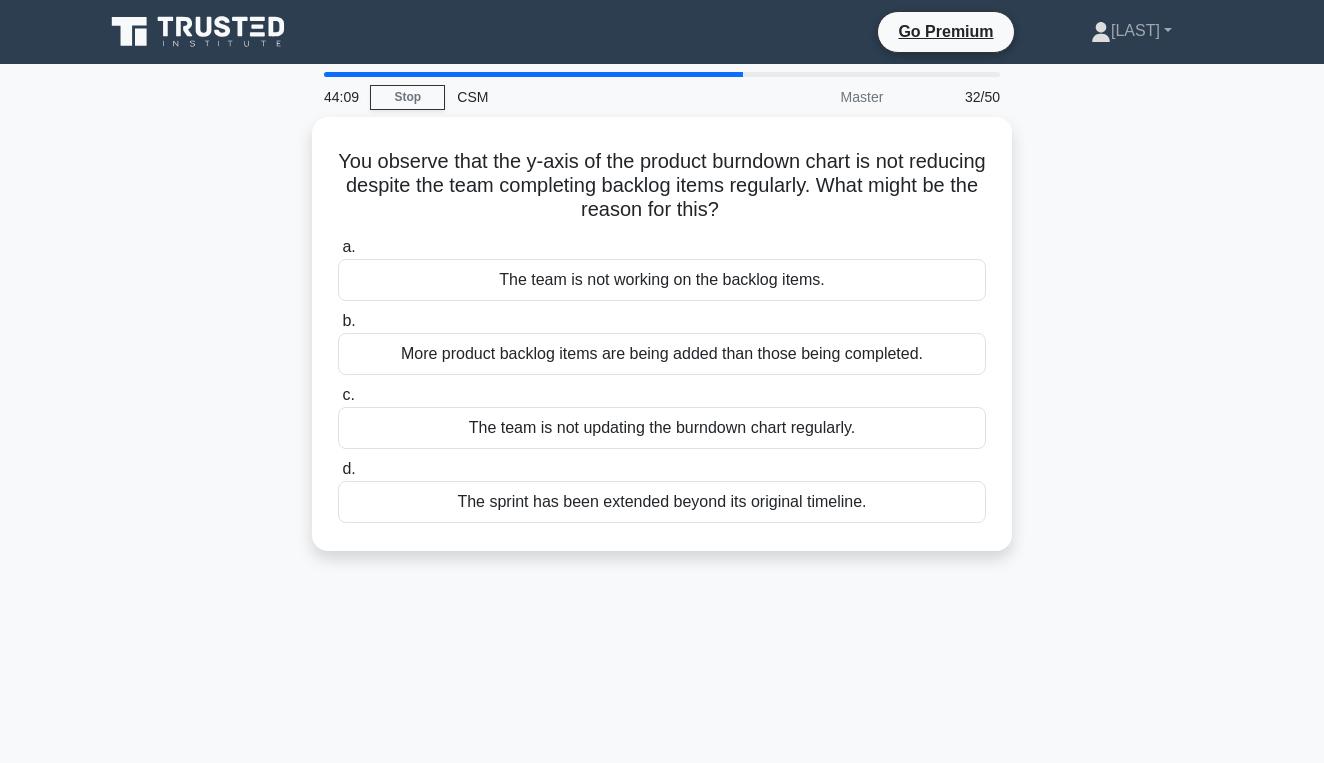 click on "The team is not updating the burndown chart regularly." at bounding box center [662, 428] 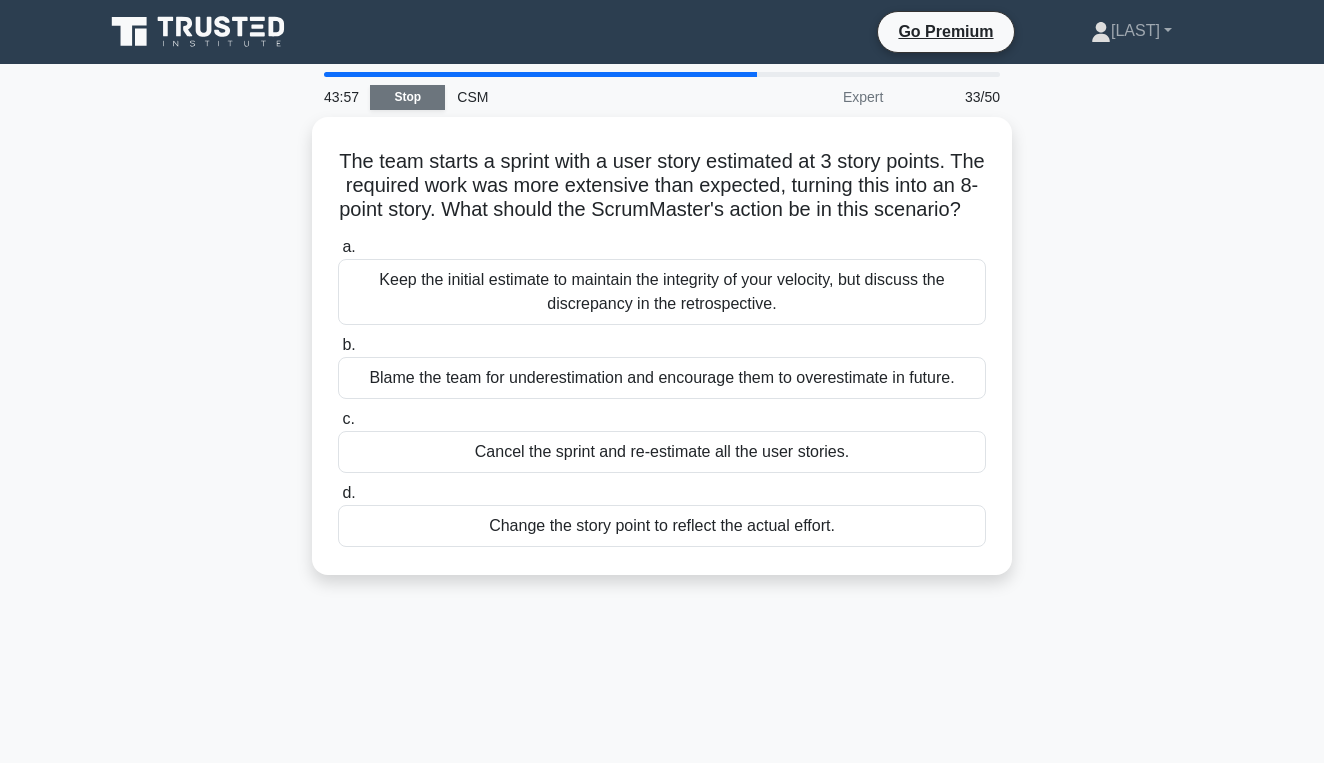 click on "Stop" at bounding box center [407, 97] 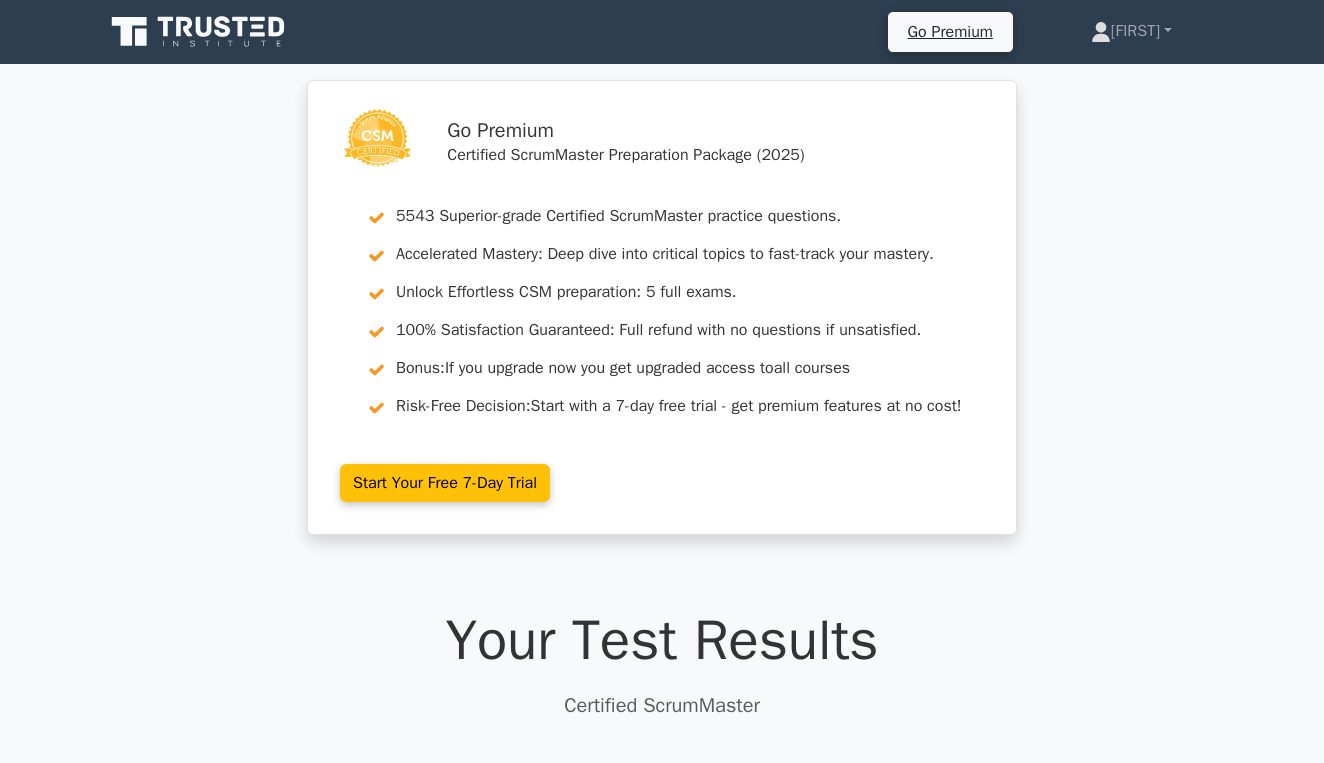 scroll, scrollTop: 0, scrollLeft: 0, axis: both 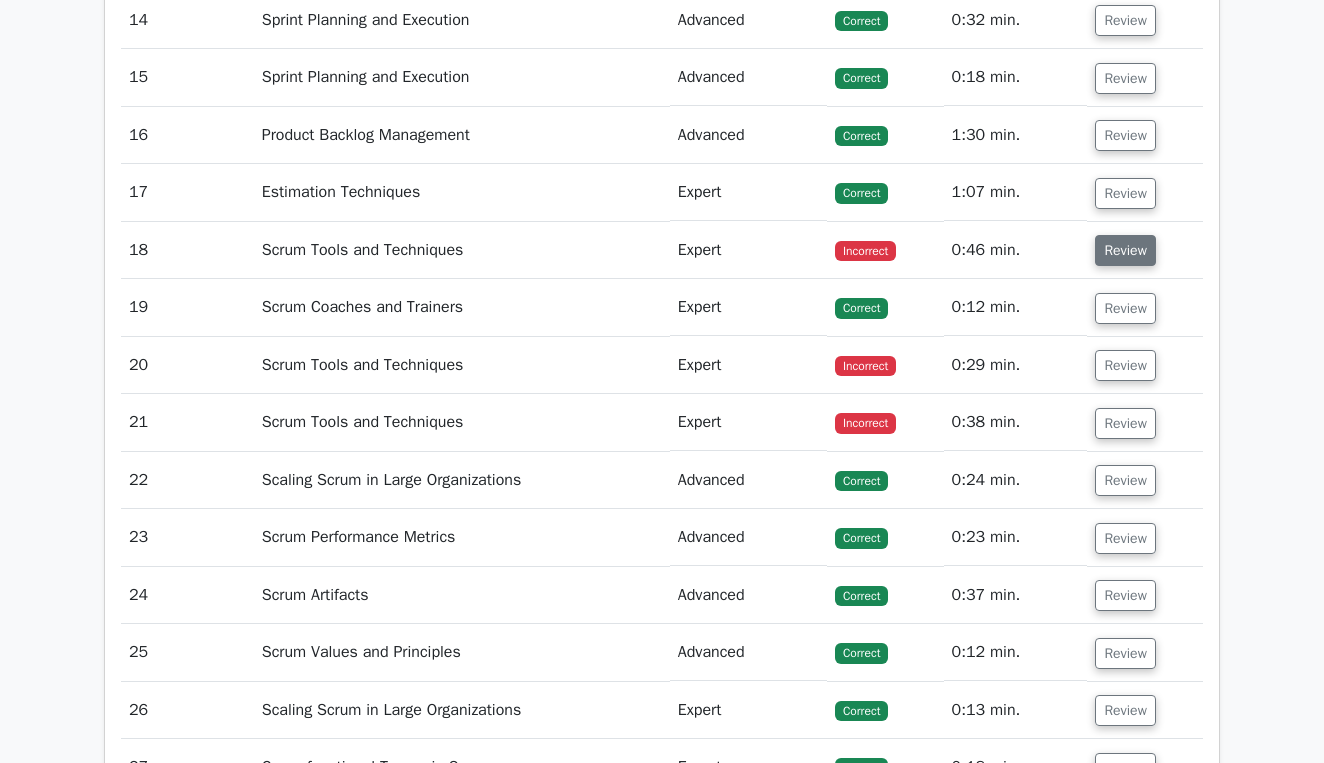 click on "Review" at bounding box center (1125, 250) 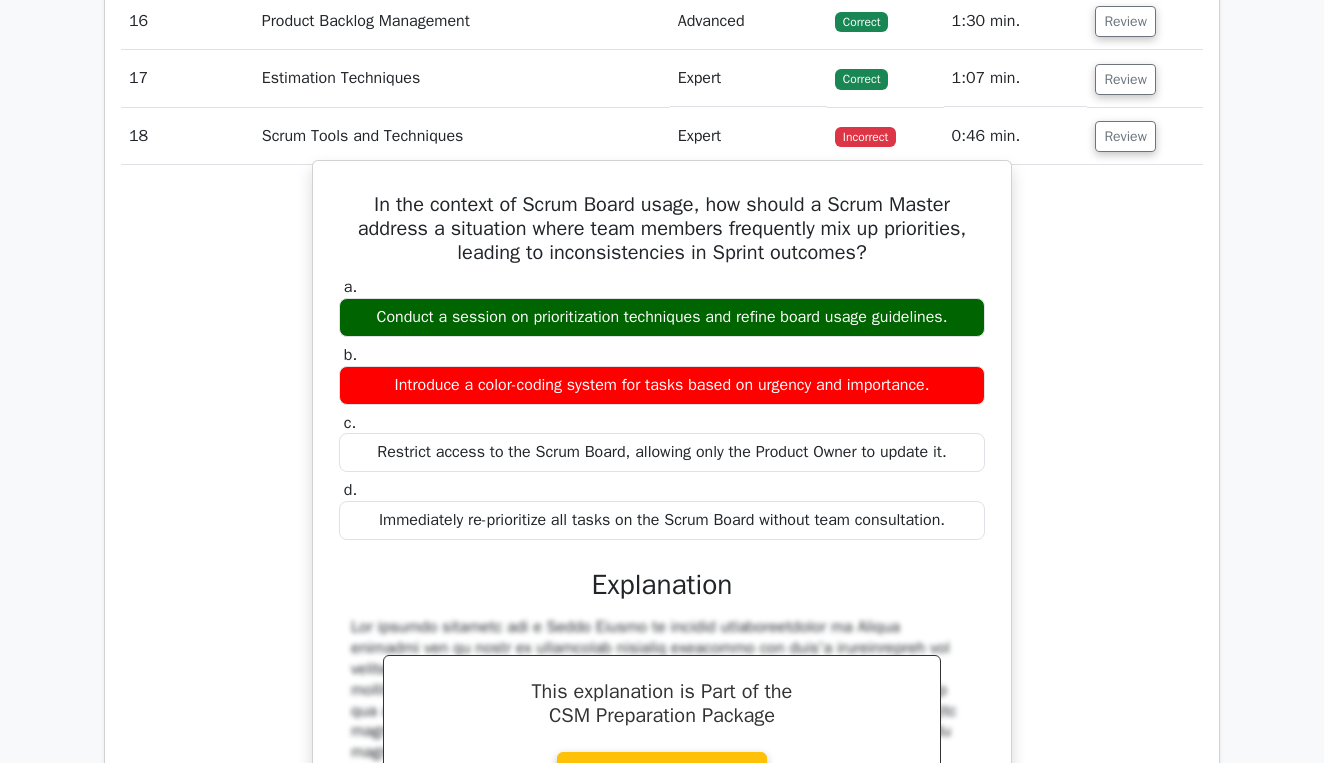 scroll, scrollTop: 3800, scrollLeft: 0, axis: vertical 